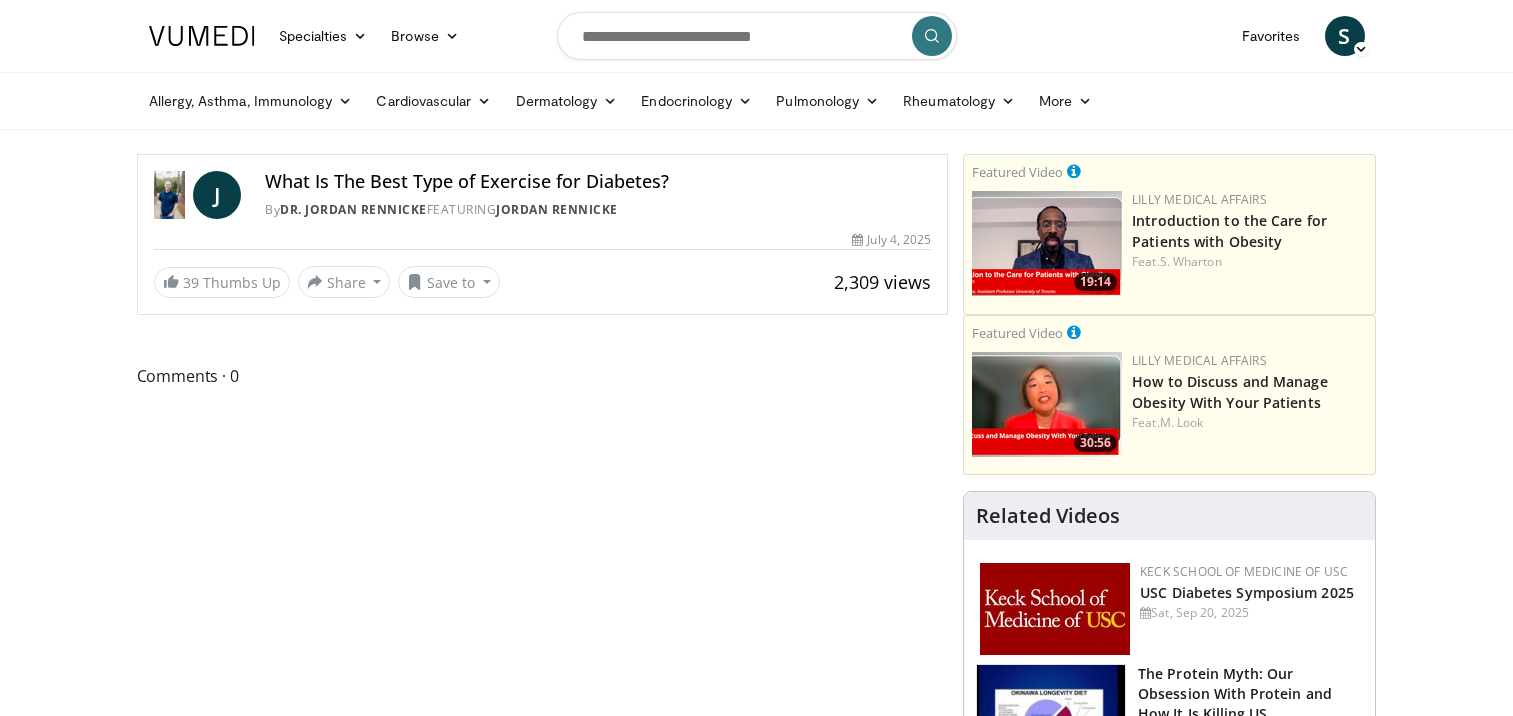 scroll, scrollTop: 0, scrollLeft: 0, axis: both 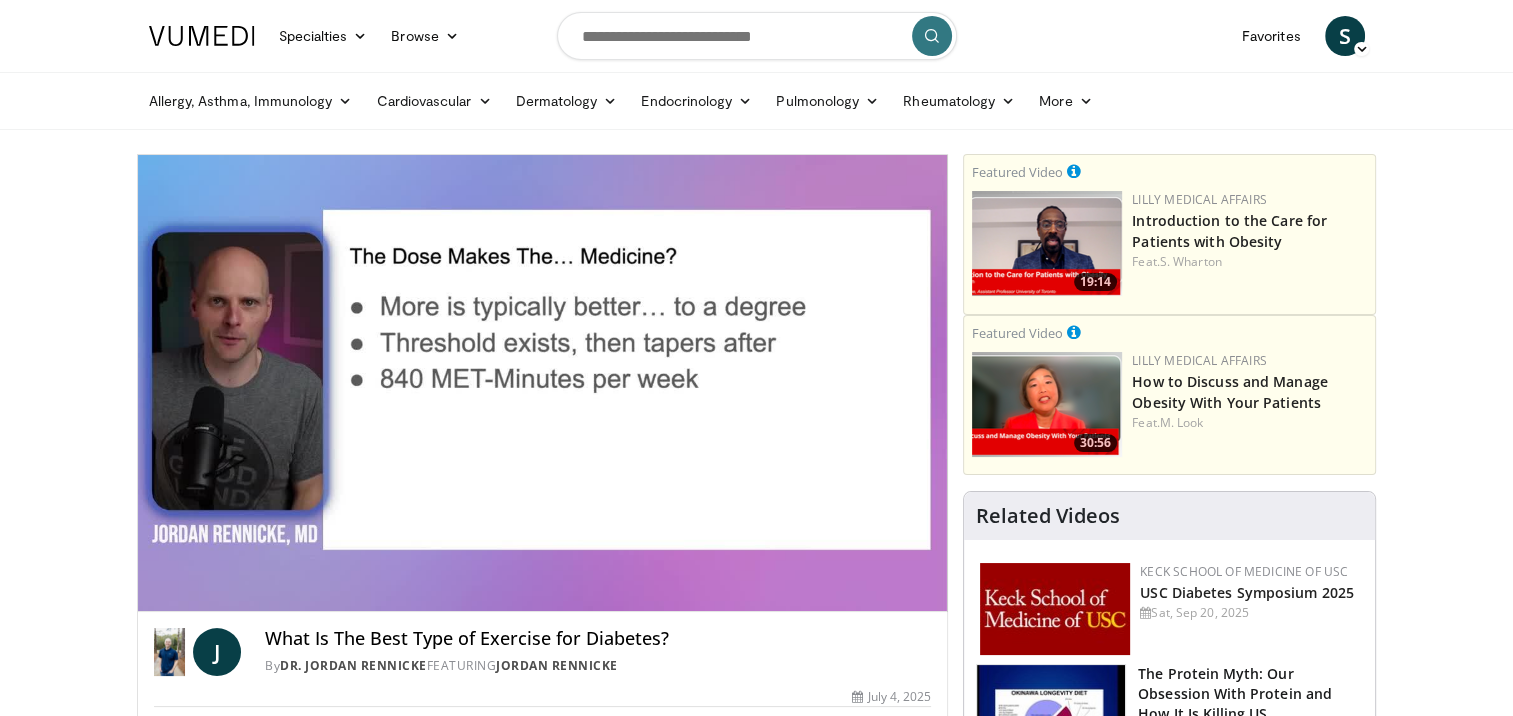 click on "10 seconds
Tap to unmute" at bounding box center (543, 383) 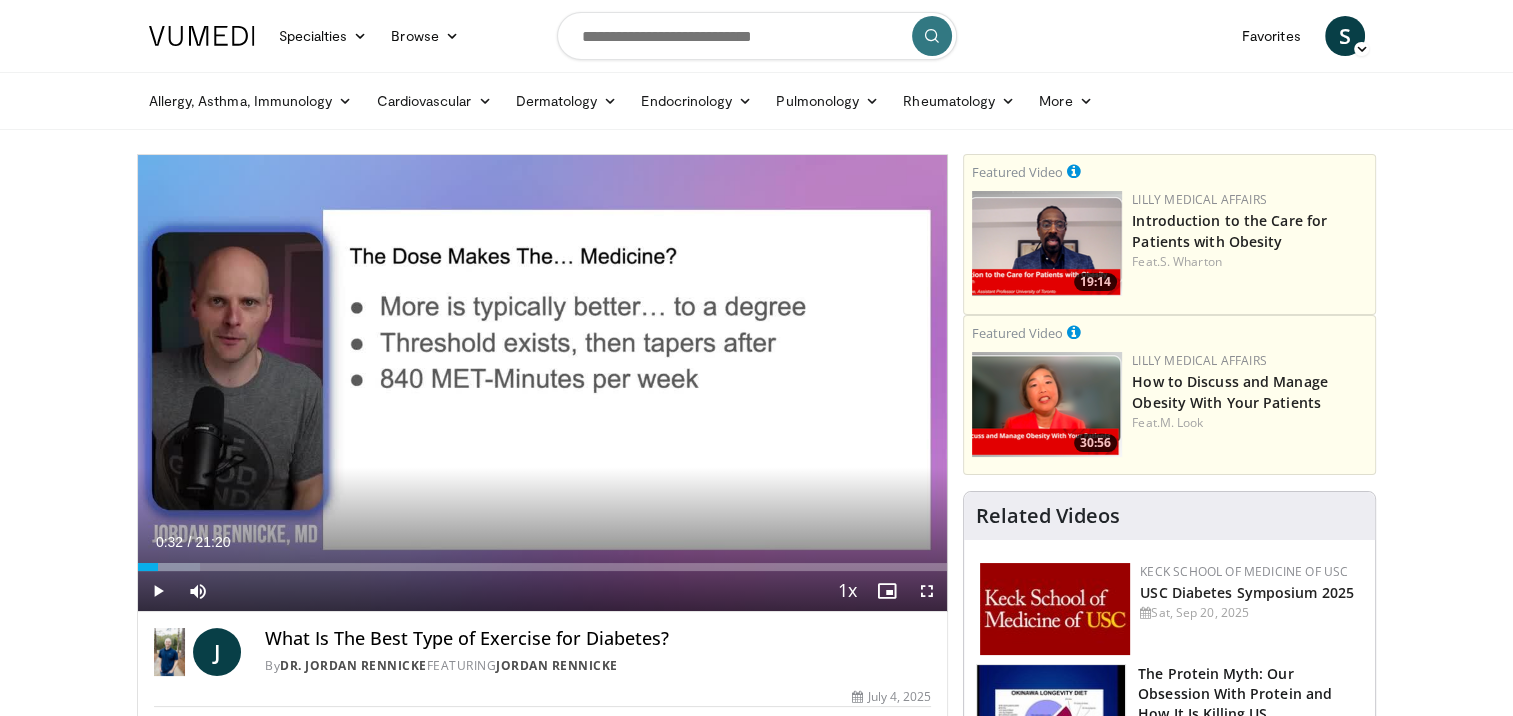 click at bounding box center (765, 383) 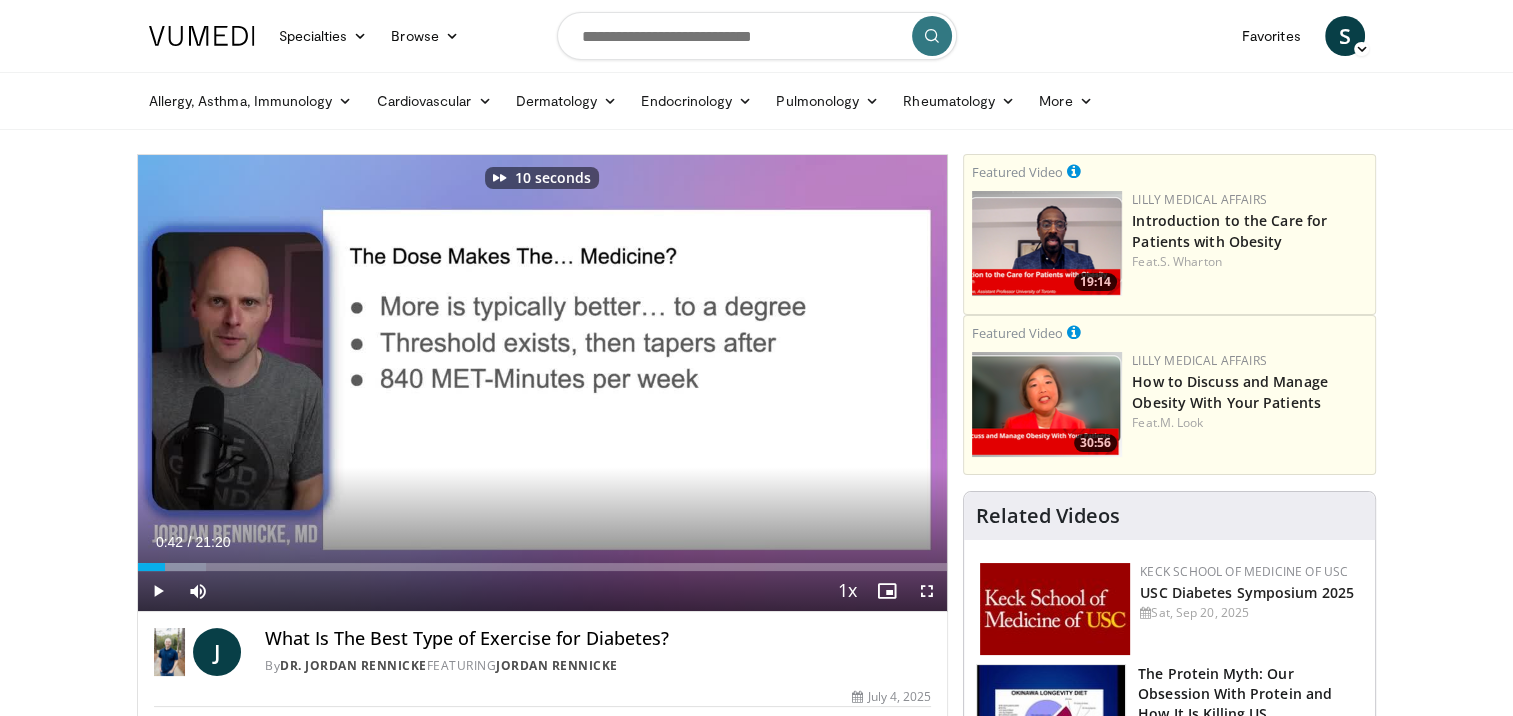 click at bounding box center [765, 383] 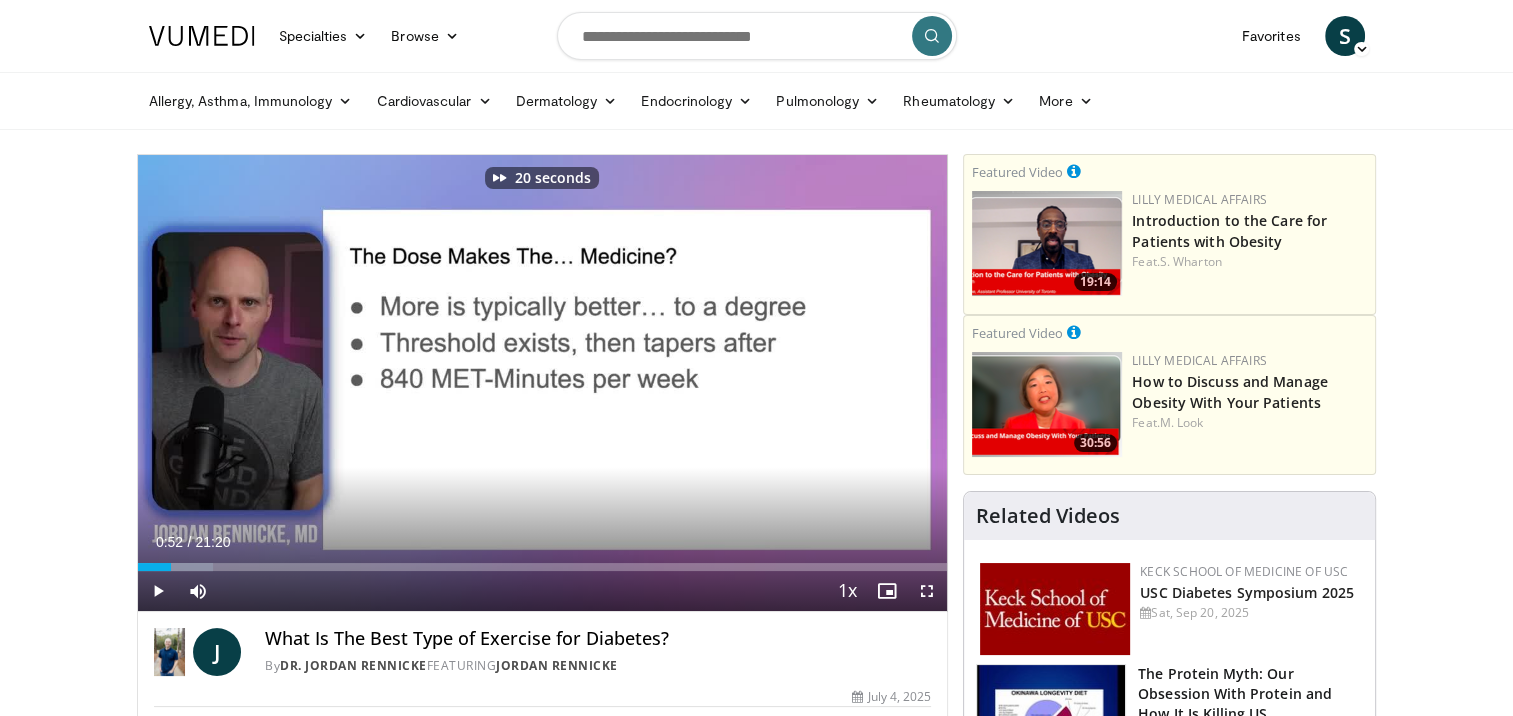 click at bounding box center [765, 383] 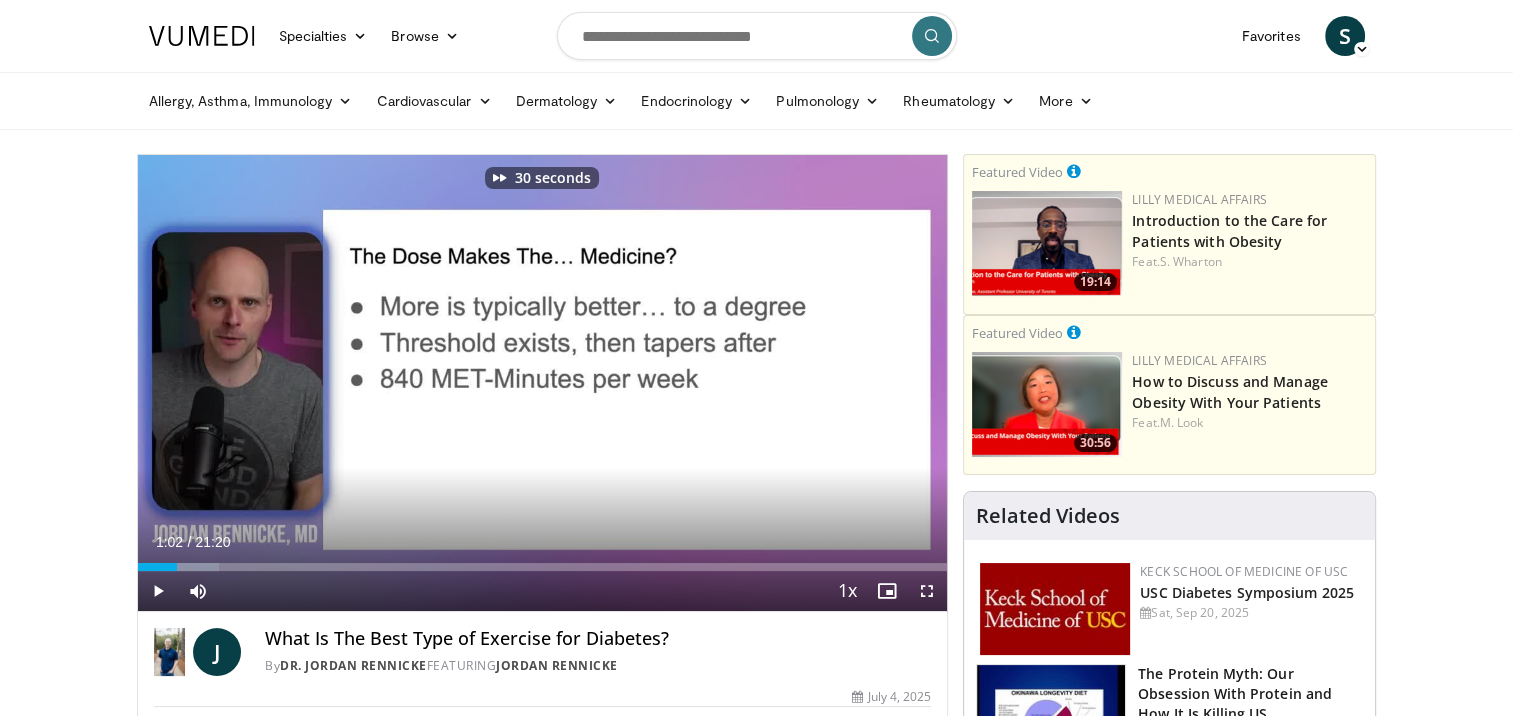 click at bounding box center (542, 383) 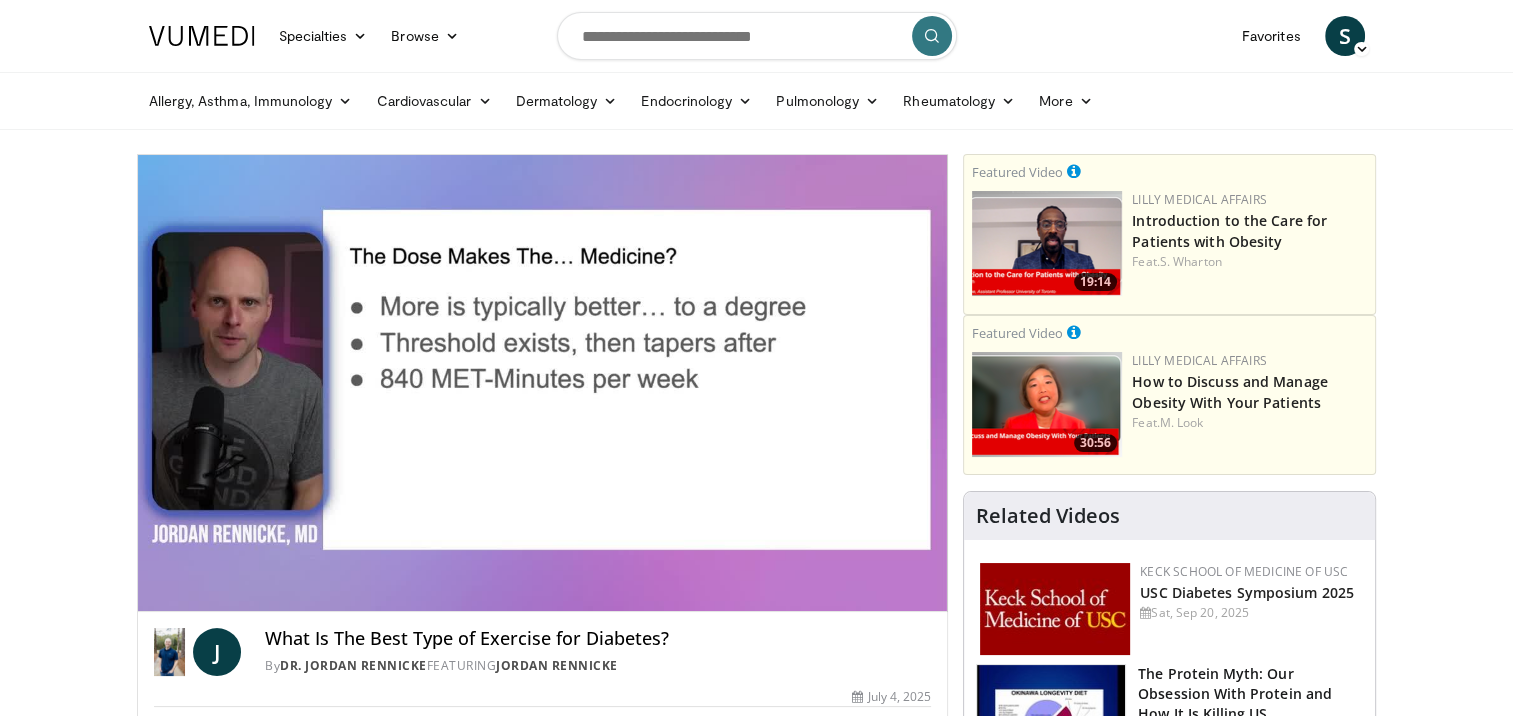 click on "30 seconds
Tap to unmute" at bounding box center [543, 383] 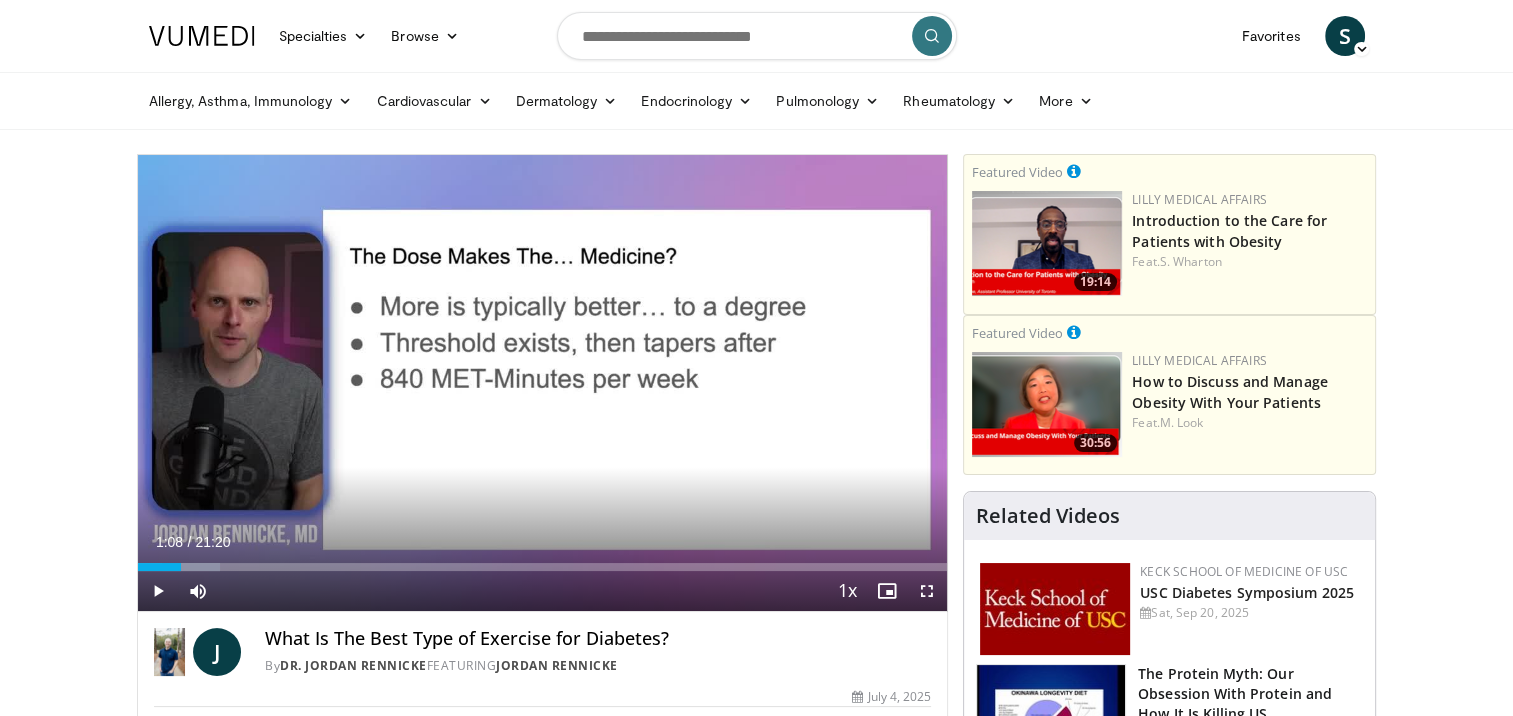 click at bounding box center [765, 383] 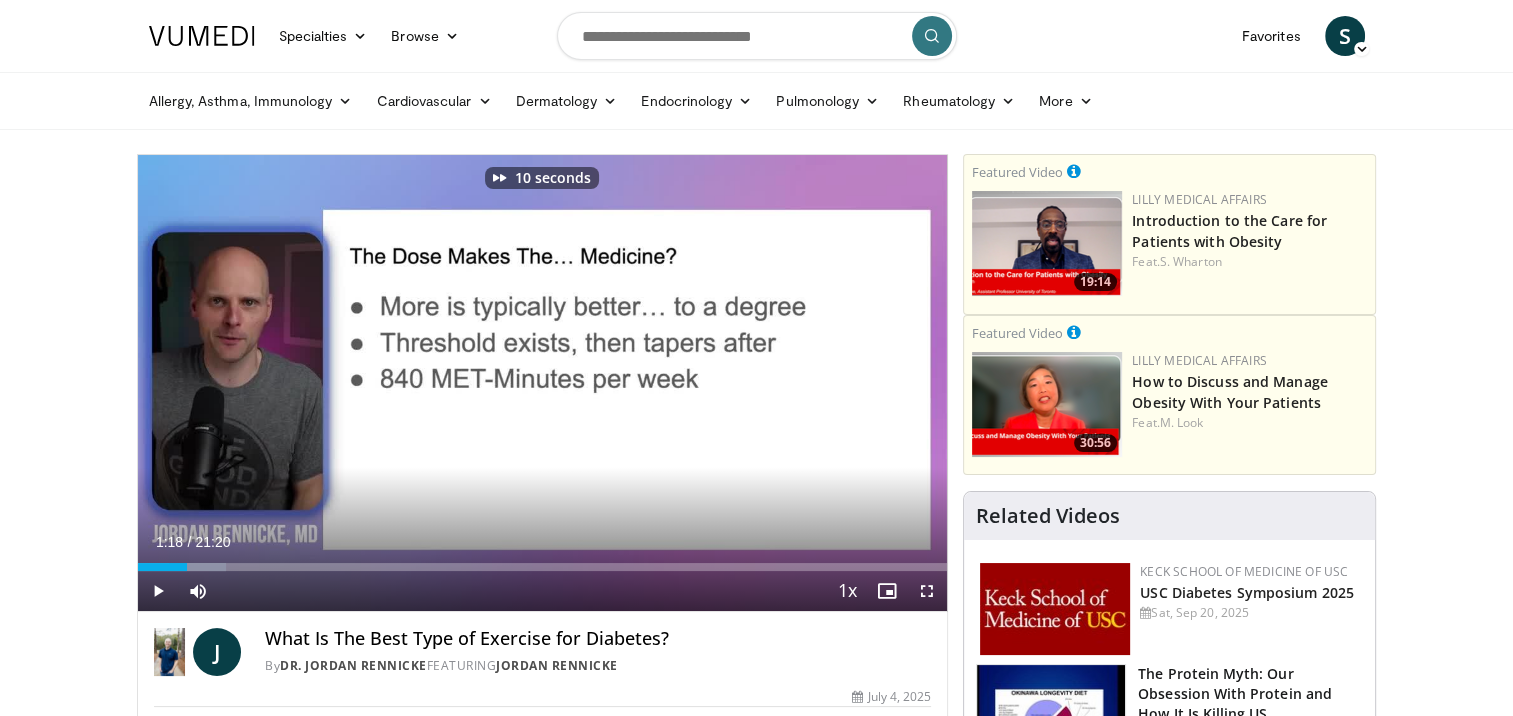 click at bounding box center [542, 383] 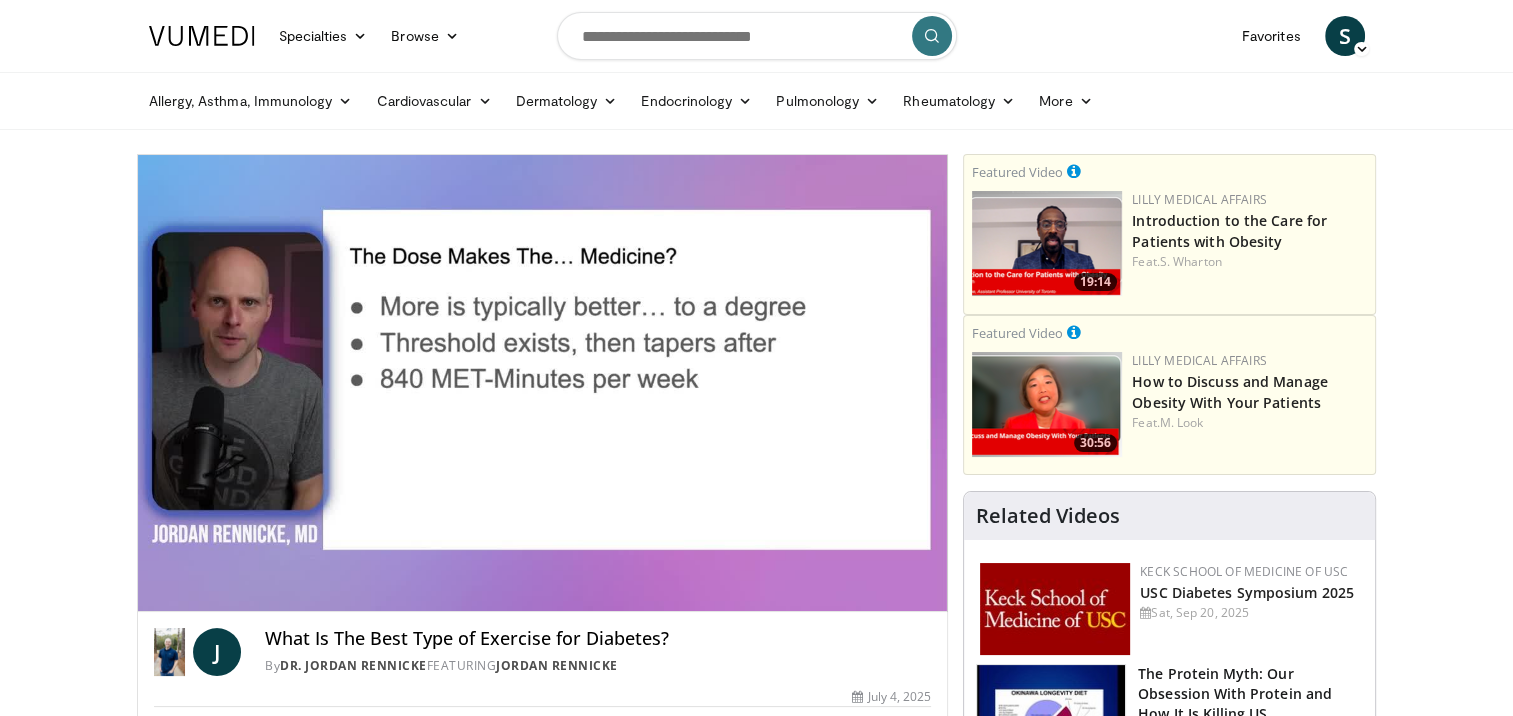 click on "10 seconds
Tap to unmute" at bounding box center [543, 383] 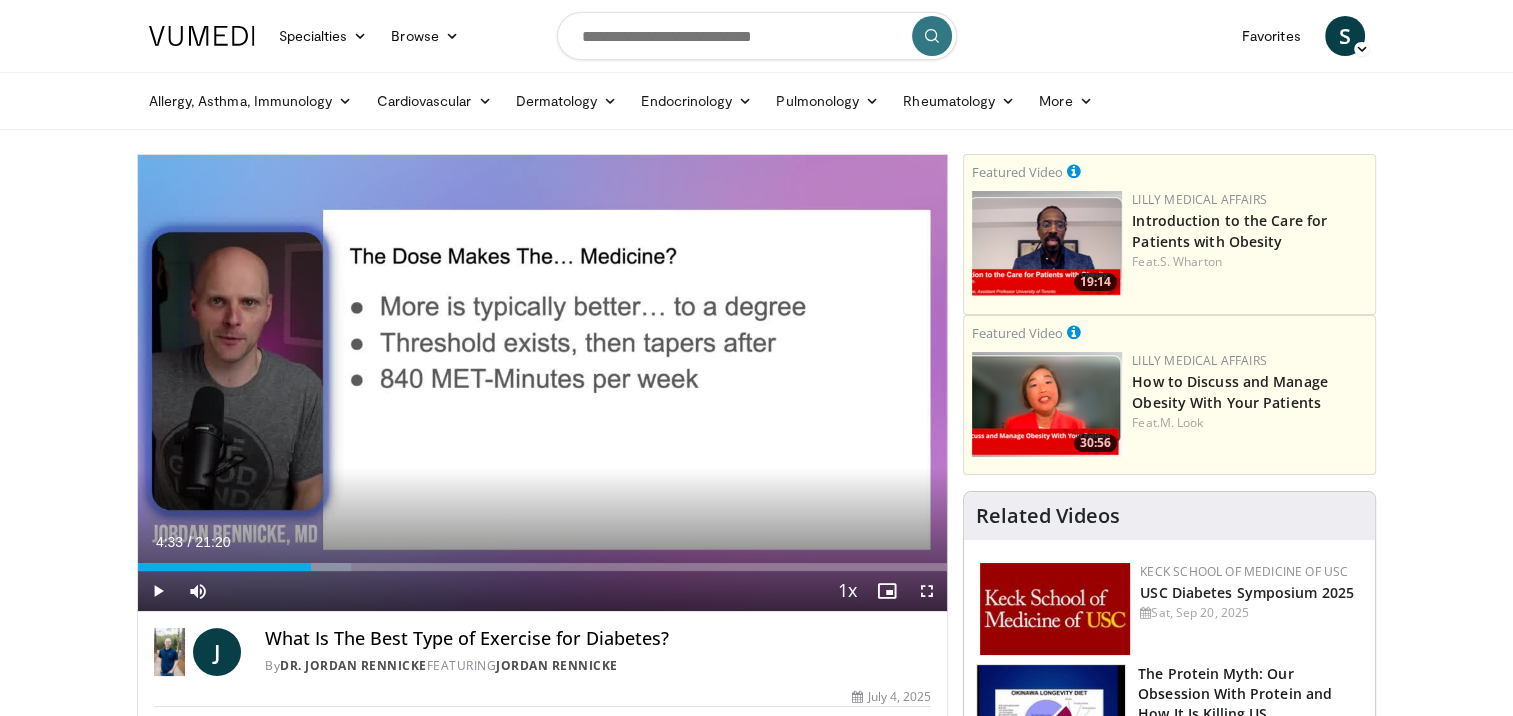 click on "10 seconds
Tap to unmute" at bounding box center (543, 383) 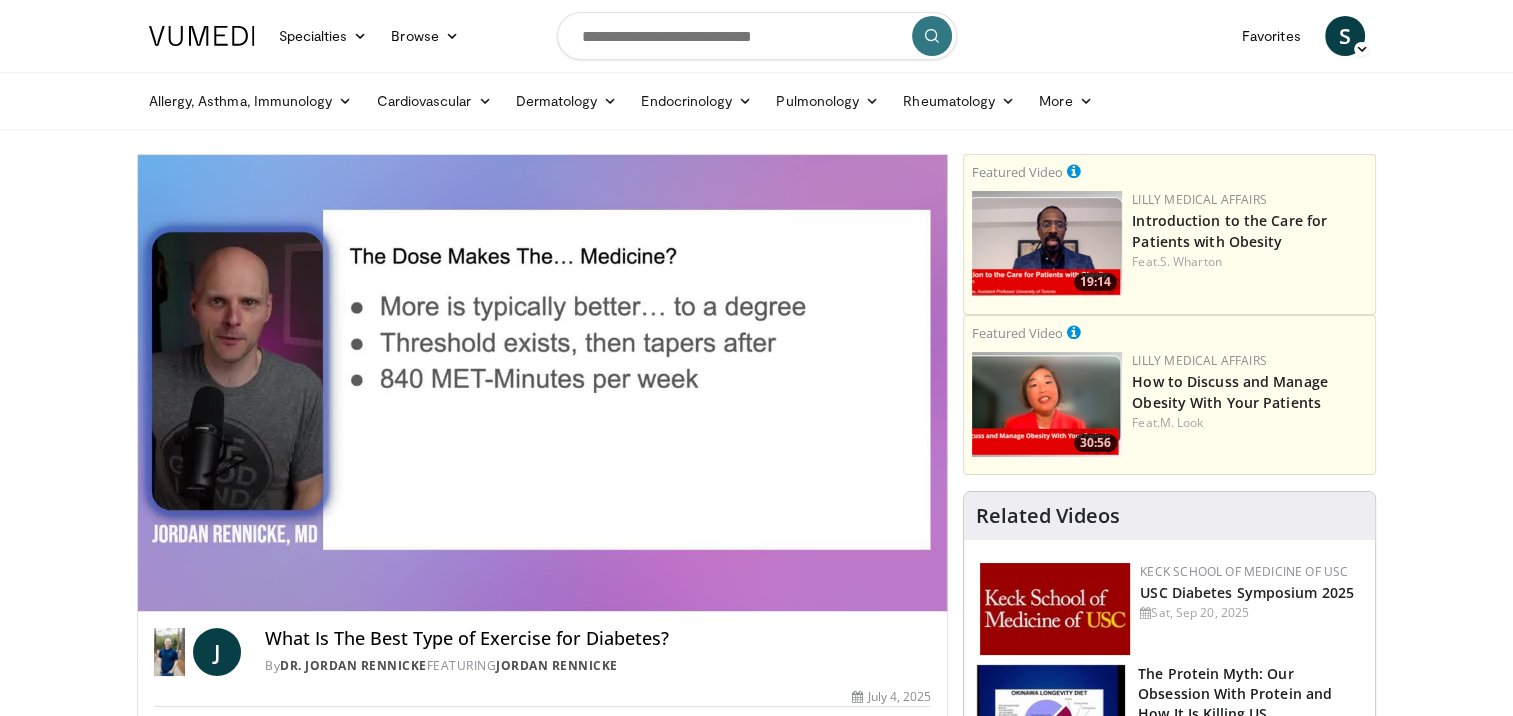 click on "10 seconds
Tap to unmute" at bounding box center [543, 383] 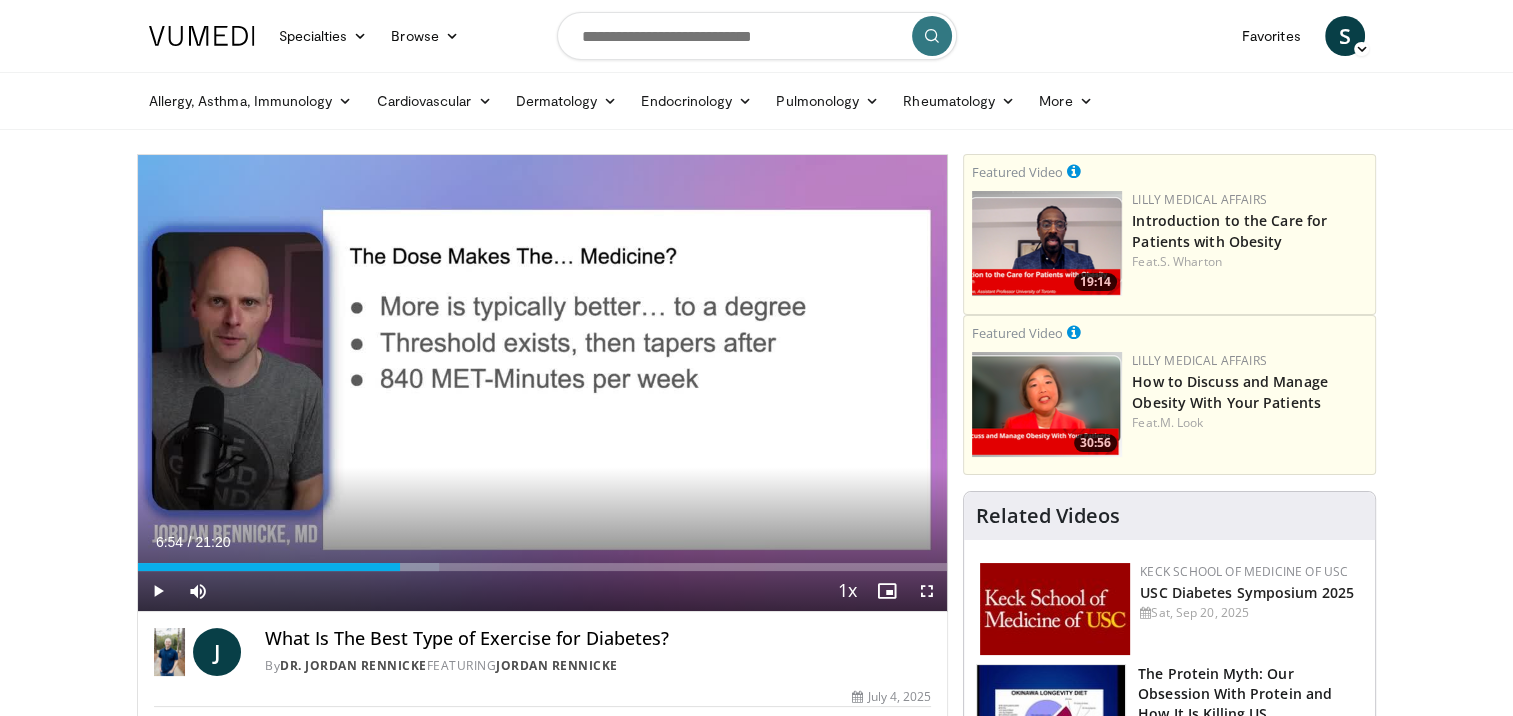 click at bounding box center (408, 567) 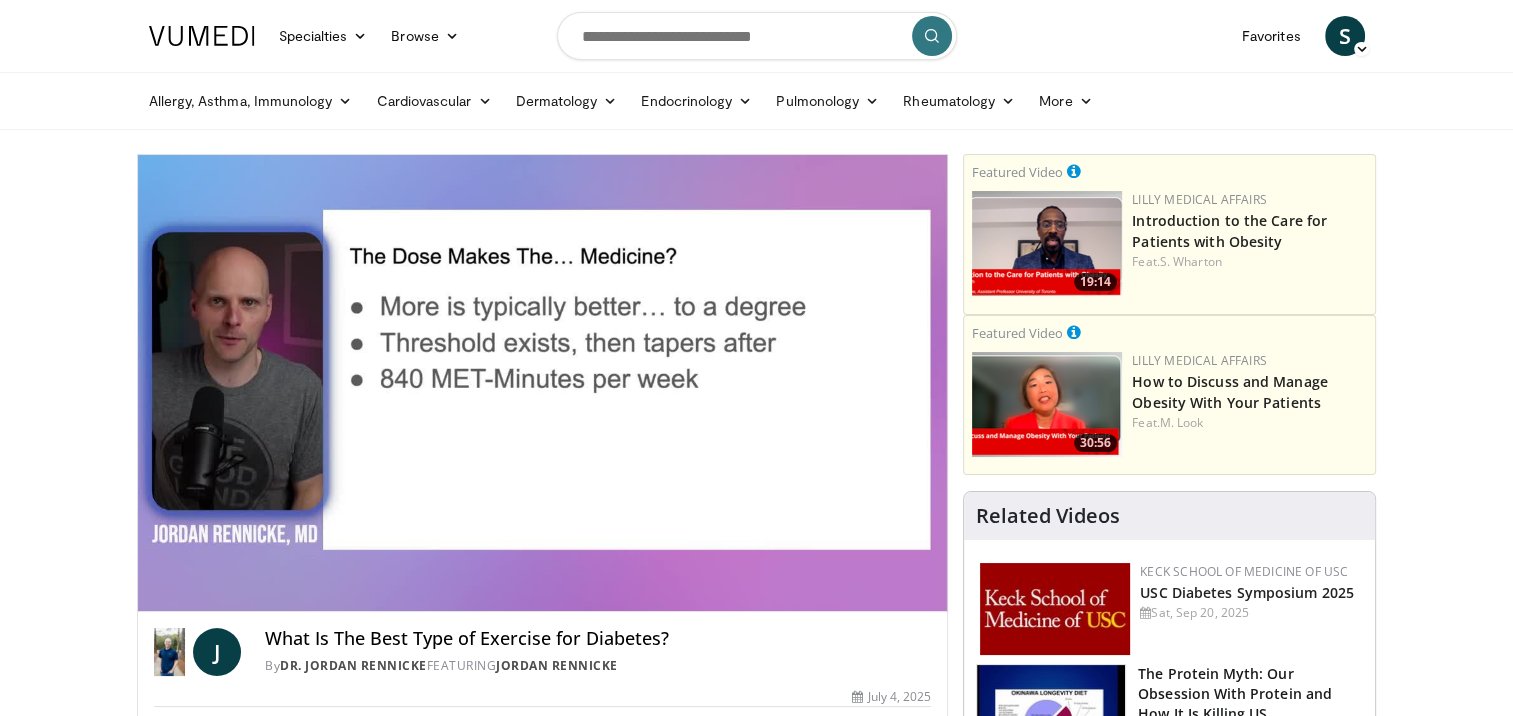 click at bounding box center [542, 383] 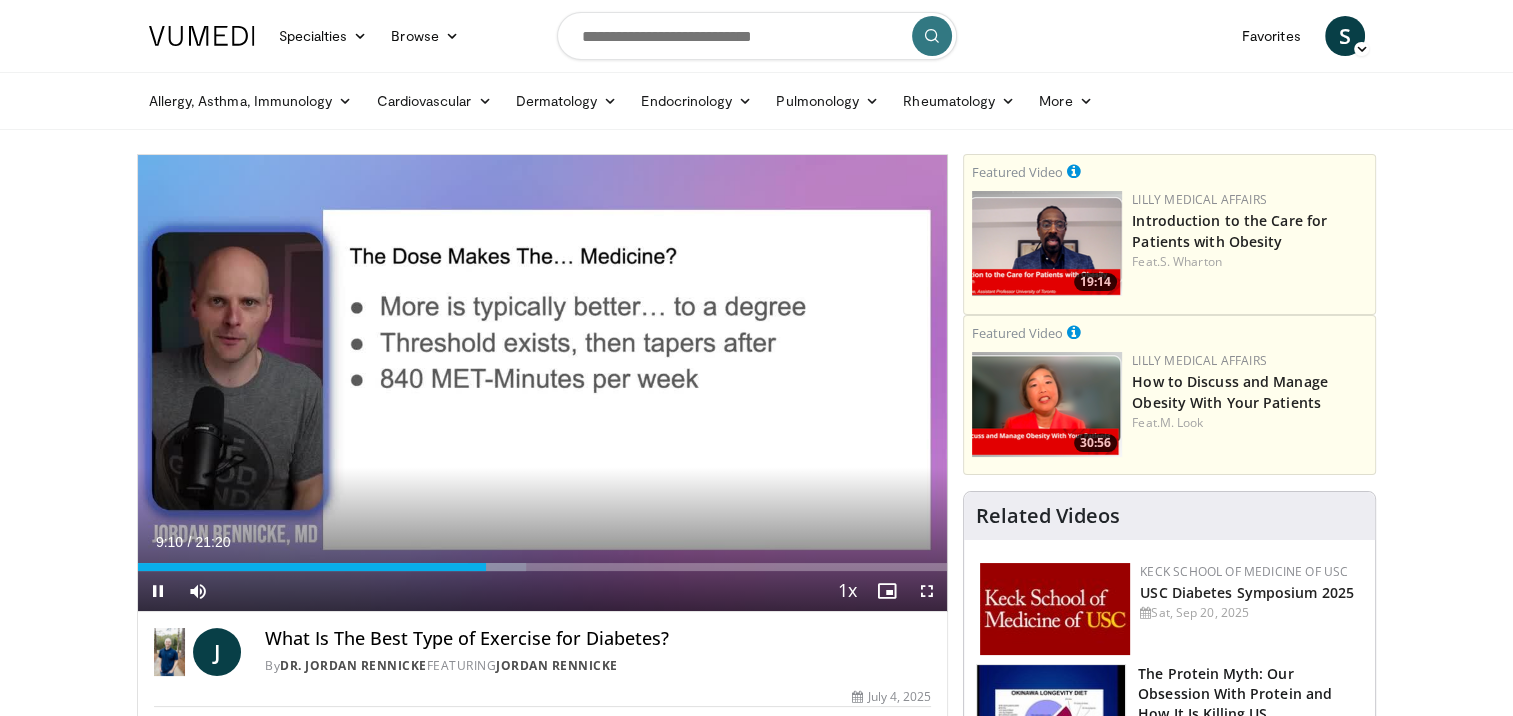 click on "09:10" at bounding box center (312, 567) 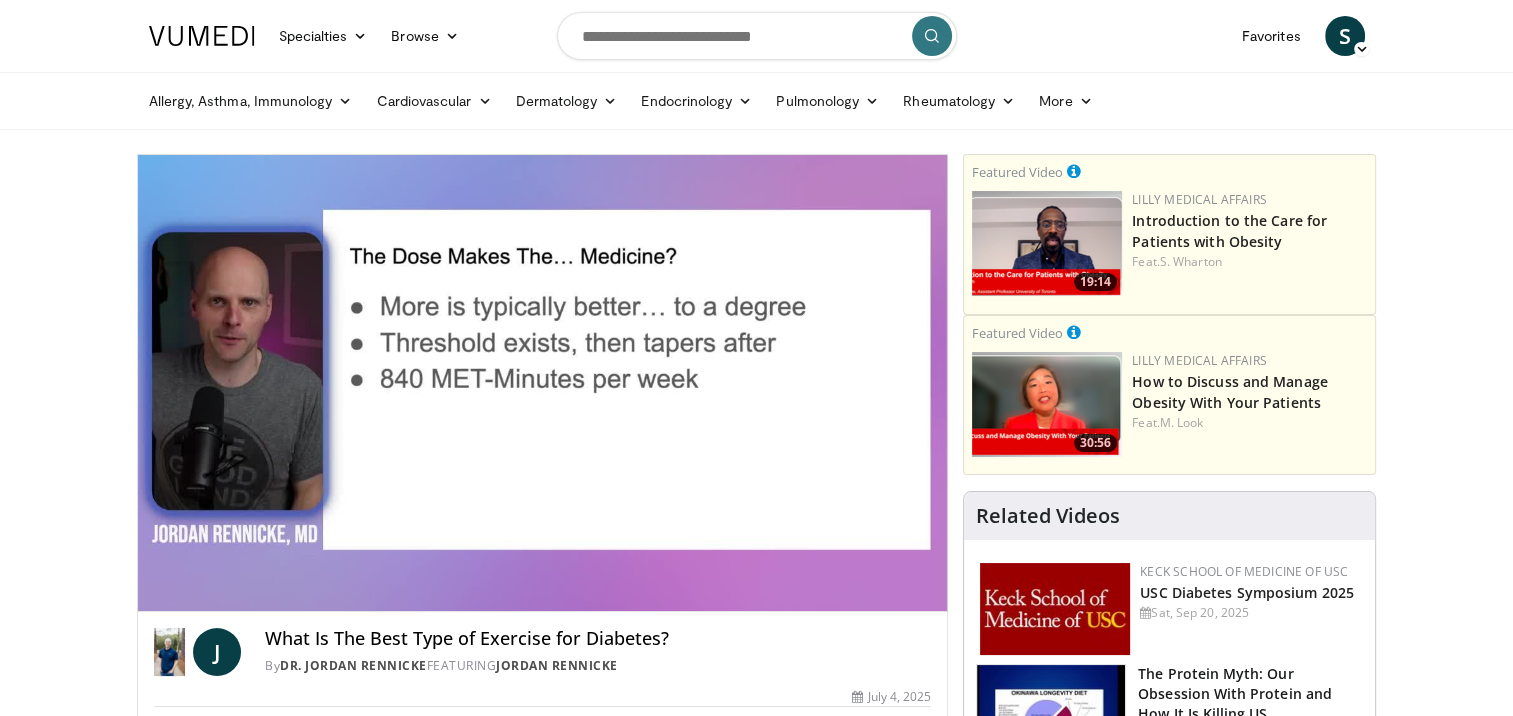 click on "10 seconds
Tap to unmute" at bounding box center (543, 383) 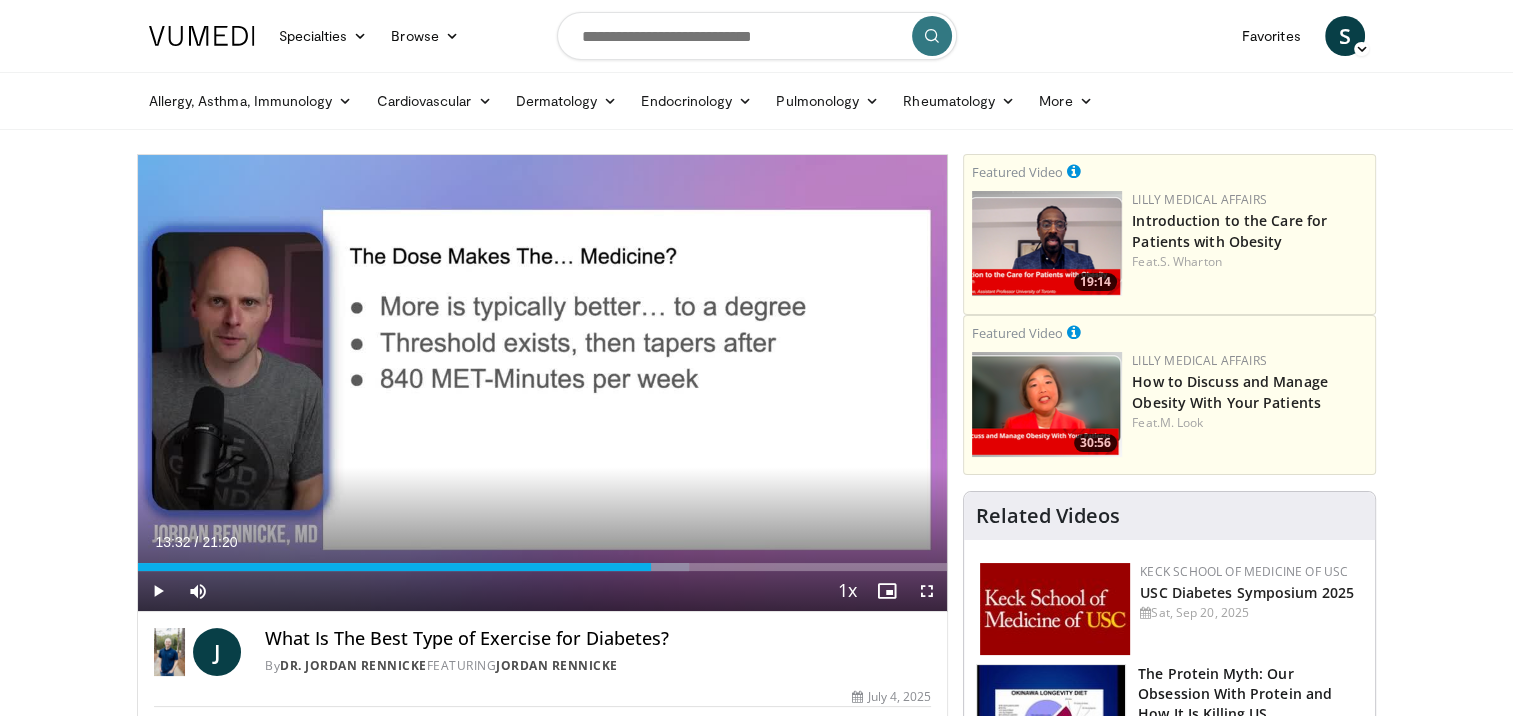 click at bounding box center [765, 383] 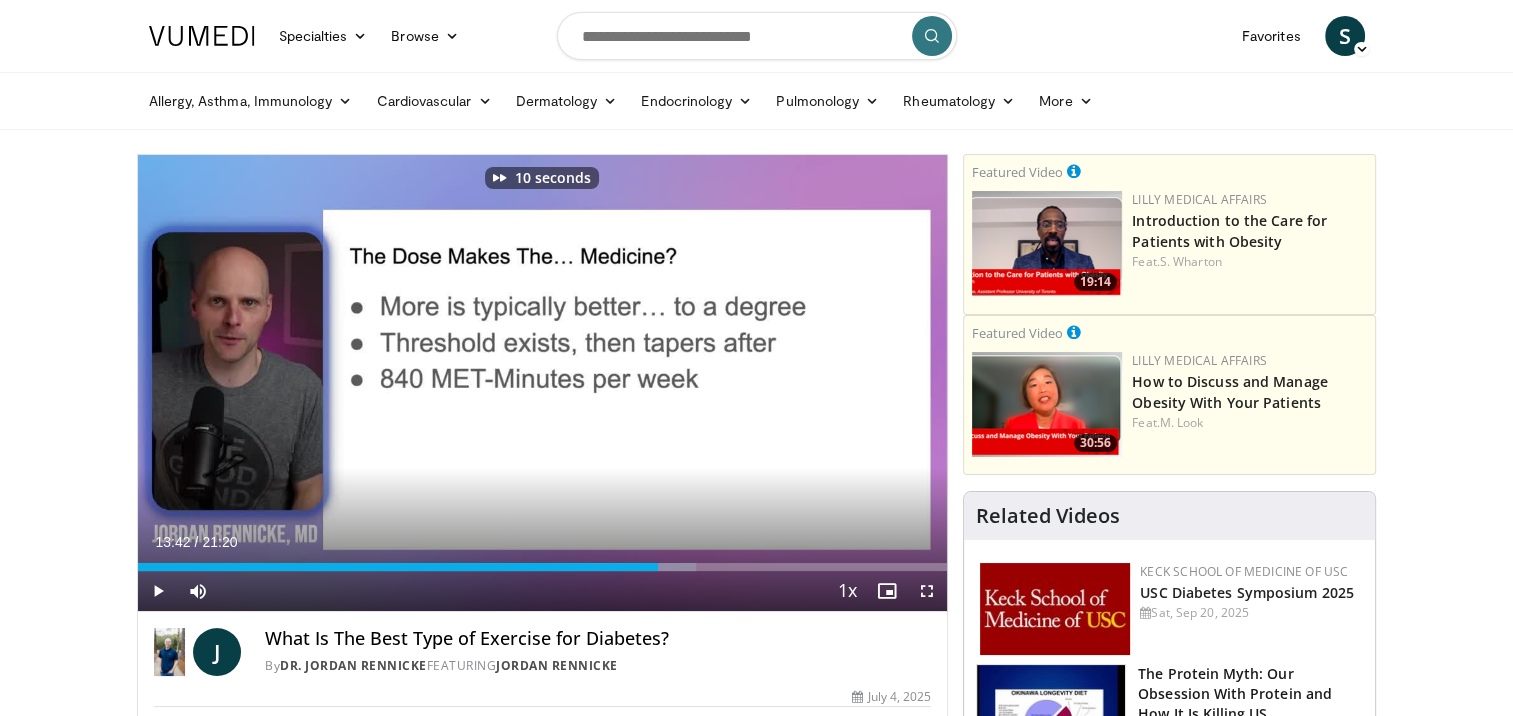 click at bounding box center [542, 383] 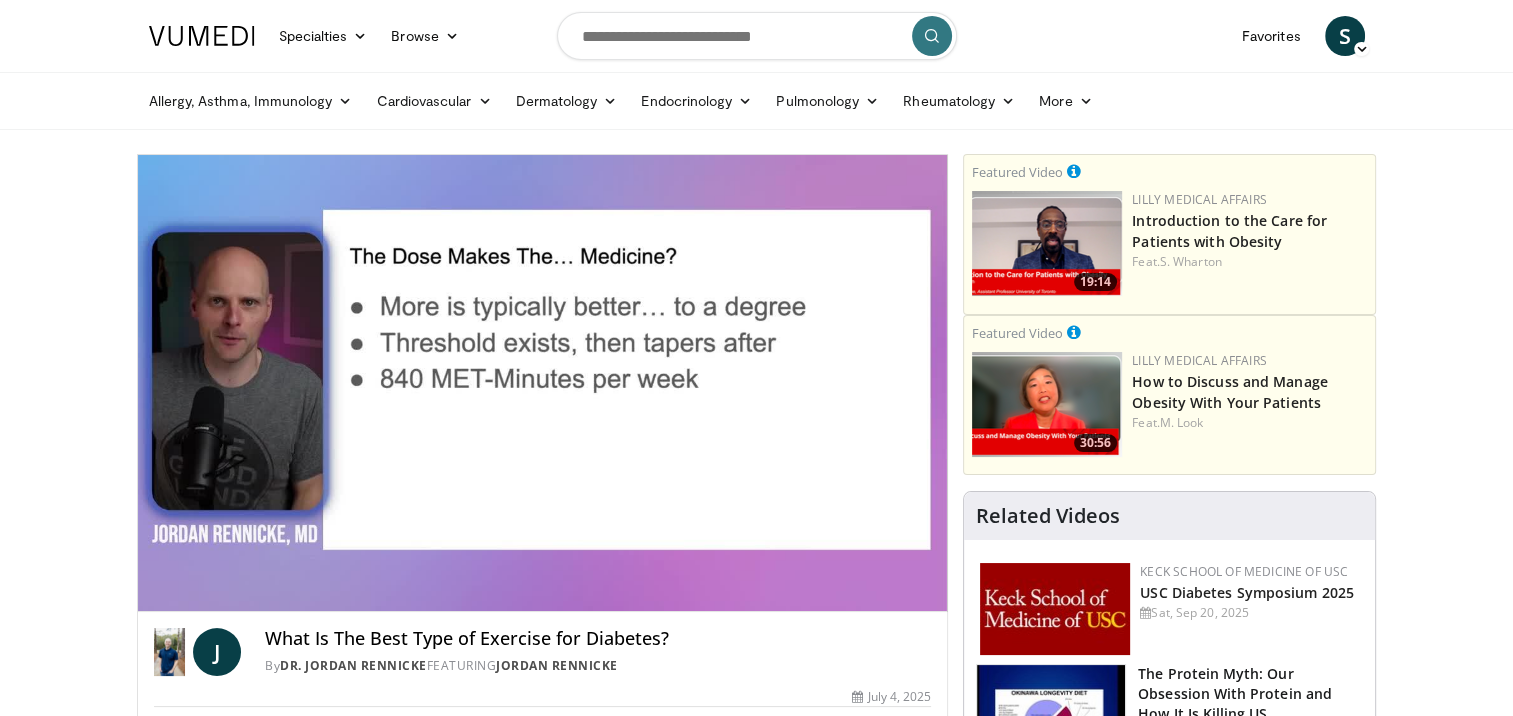 click on "10 seconds
Tap to unmute" at bounding box center (543, 383) 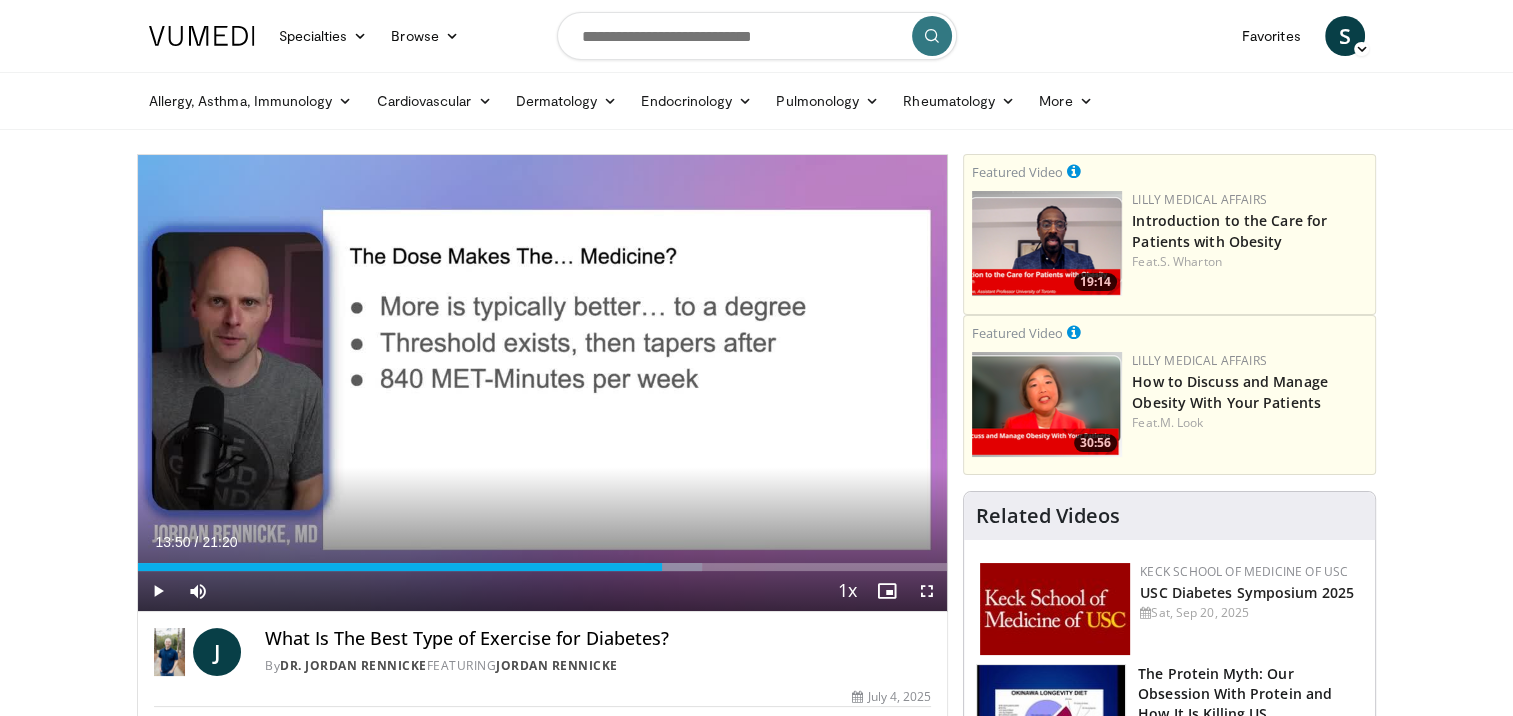 click on "13:50" at bounding box center (400, 567) 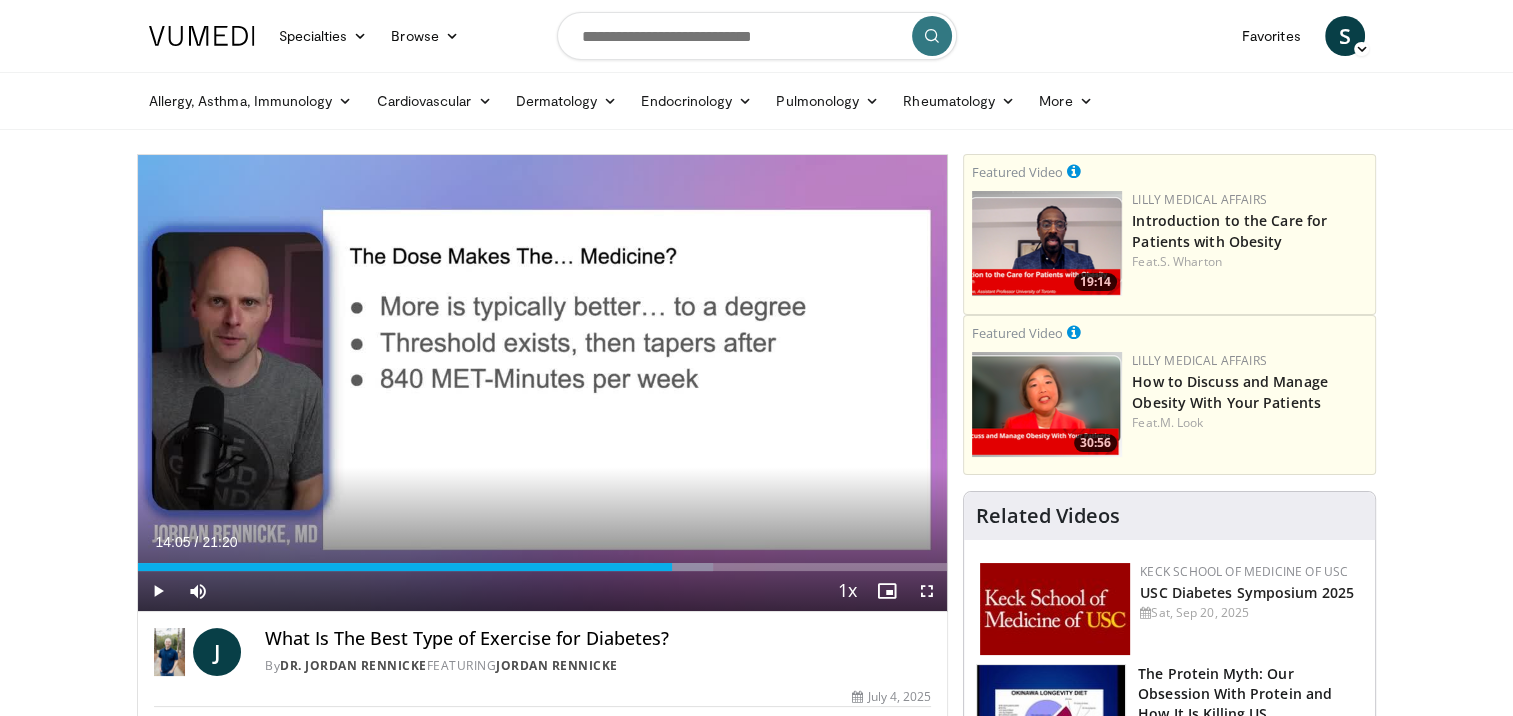 click on "10 seconds
Tap to unmute" at bounding box center (543, 383) 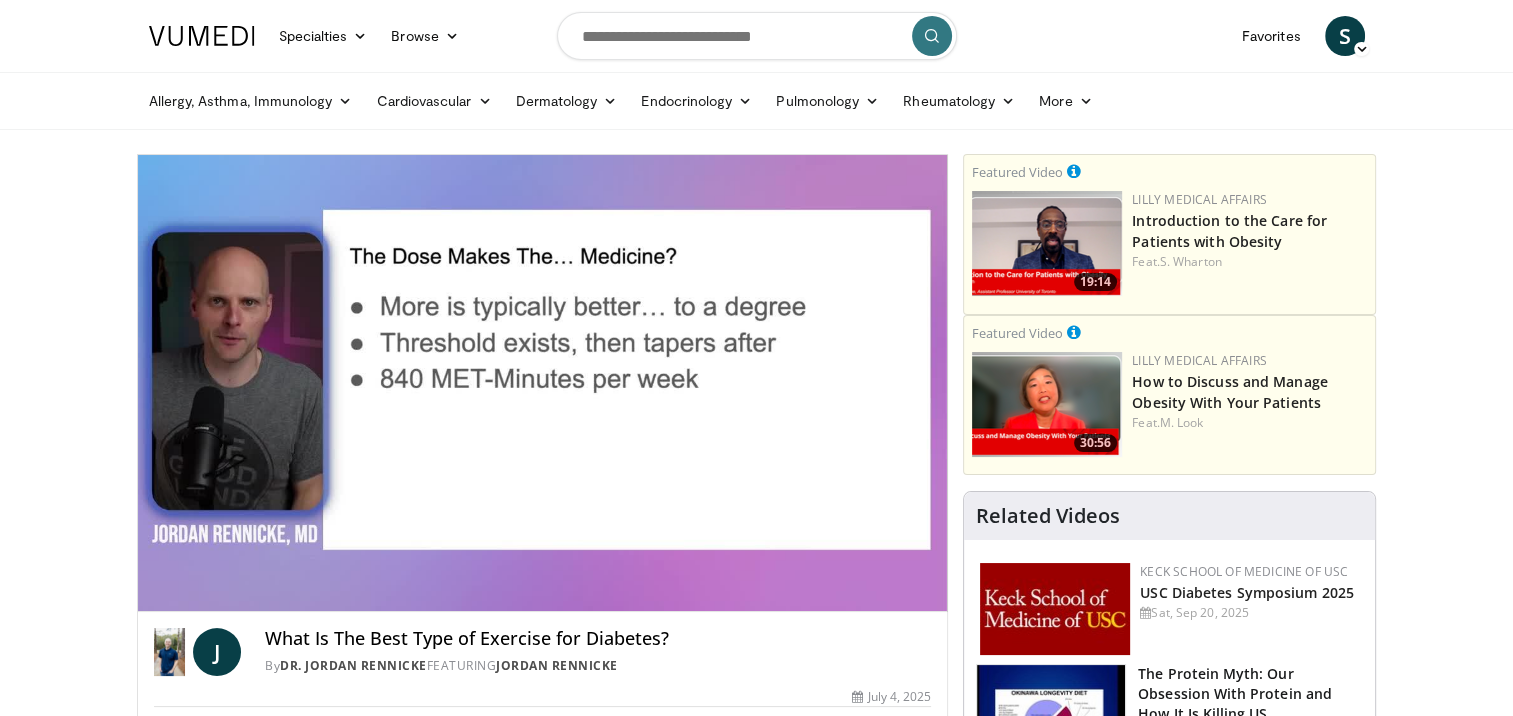 click on "10 seconds
Tap to unmute" at bounding box center [543, 383] 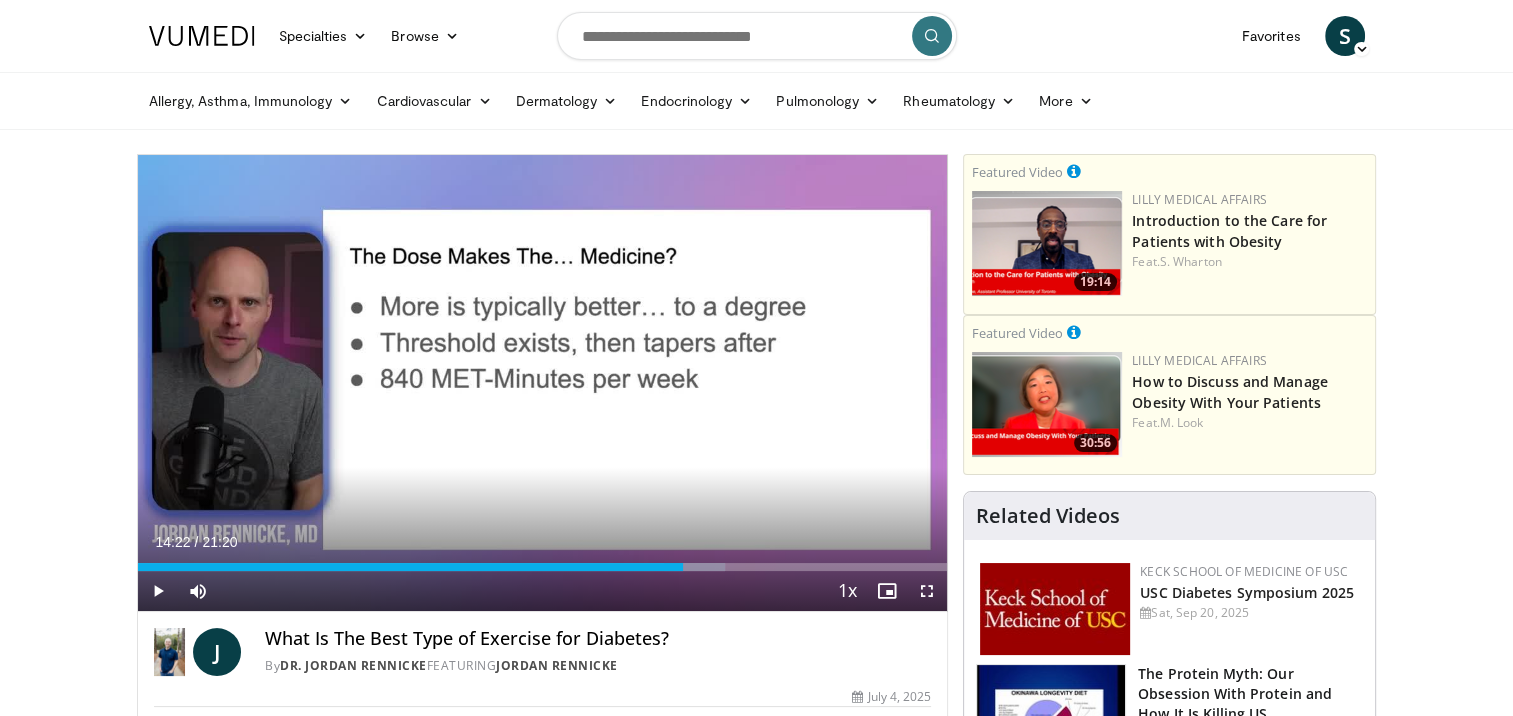 click at bounding box center [765, 383] 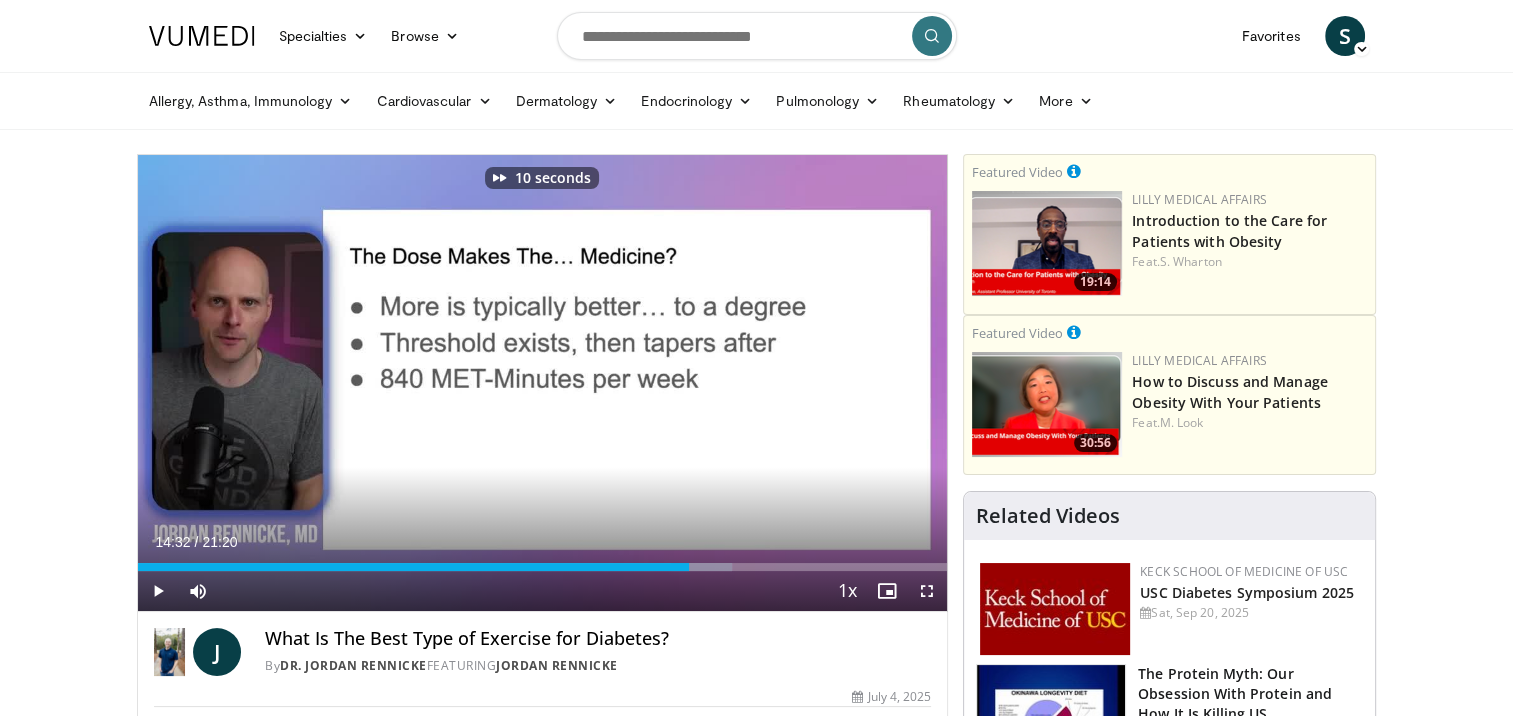 click at bounding box center (765, 383) 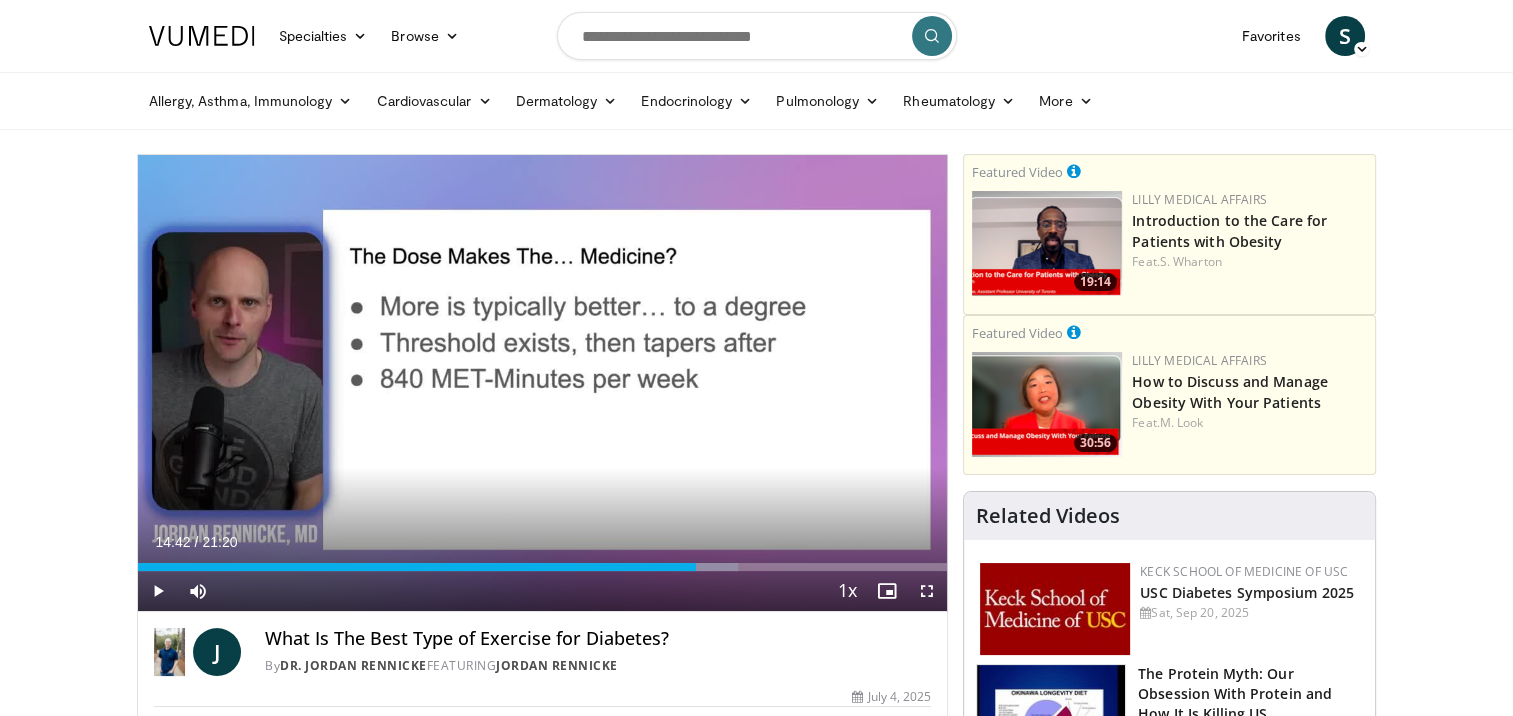 click at bounding box center (765, 383) 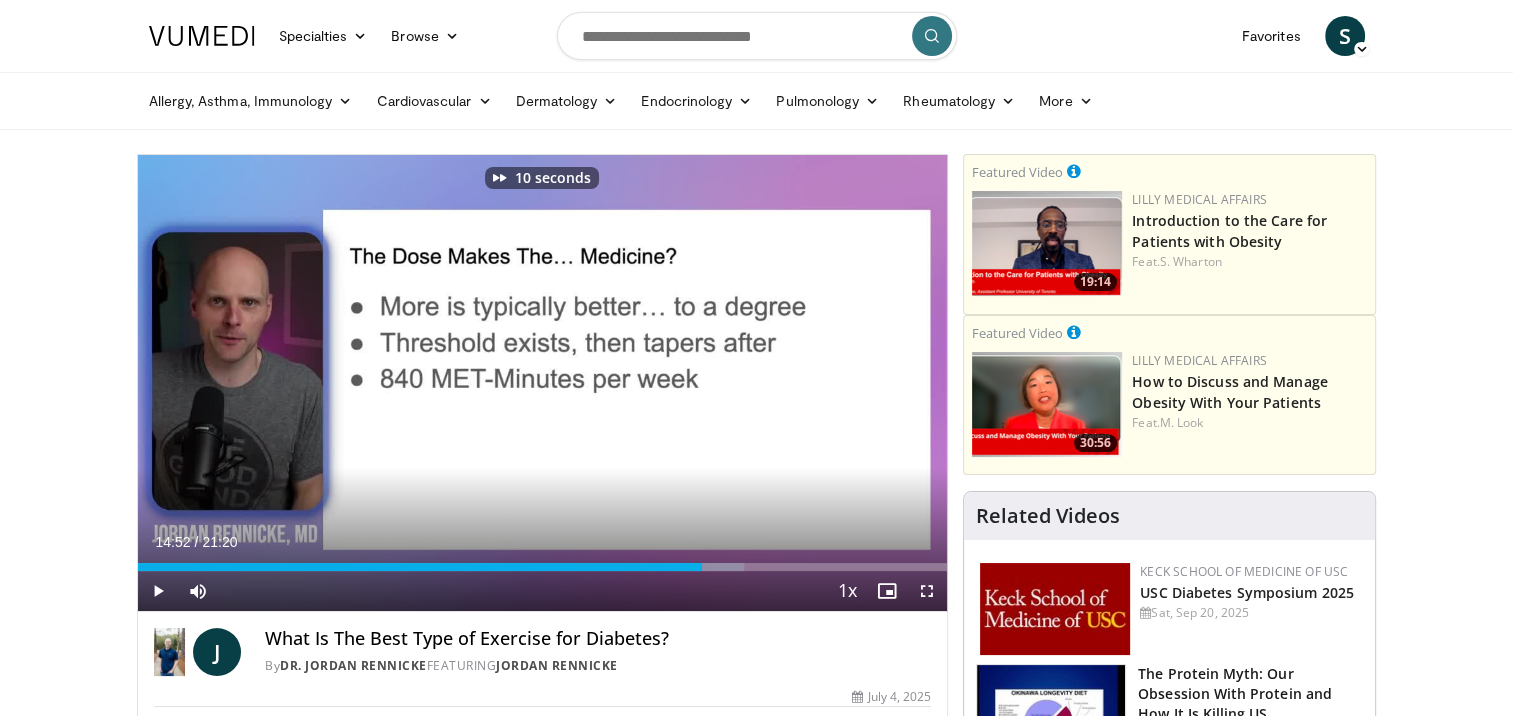 click at bounding box center [765, 383] 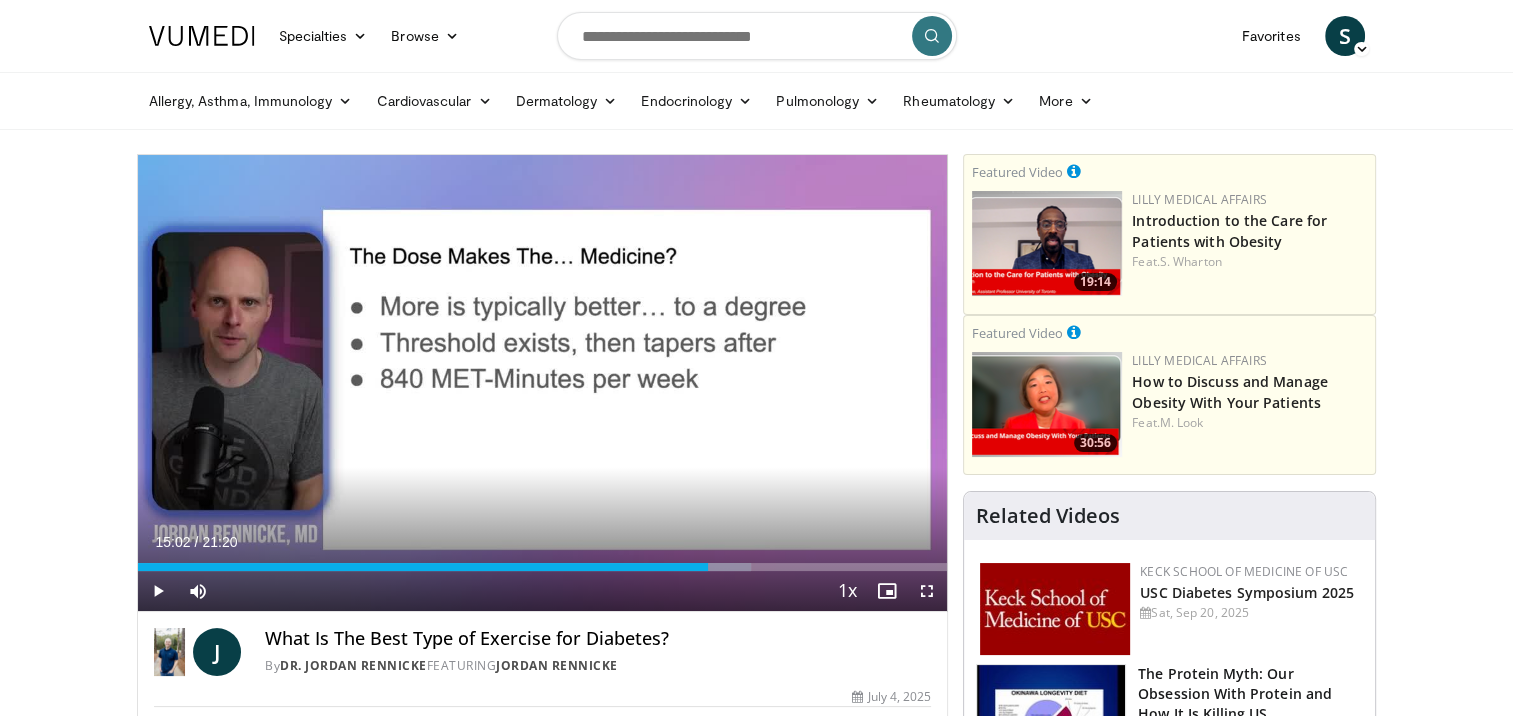 click at bounding box center (542, 383) 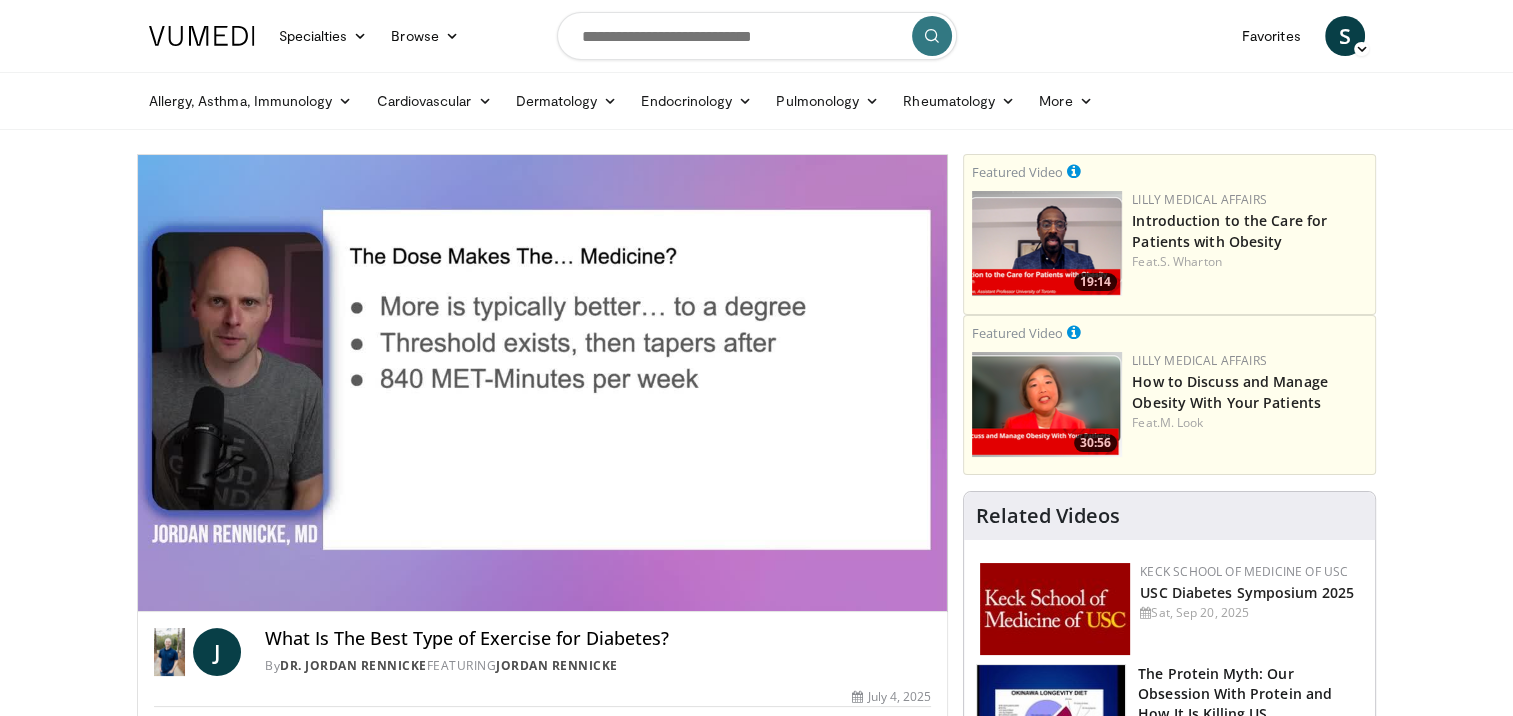 click at bounding box center (542, 383) 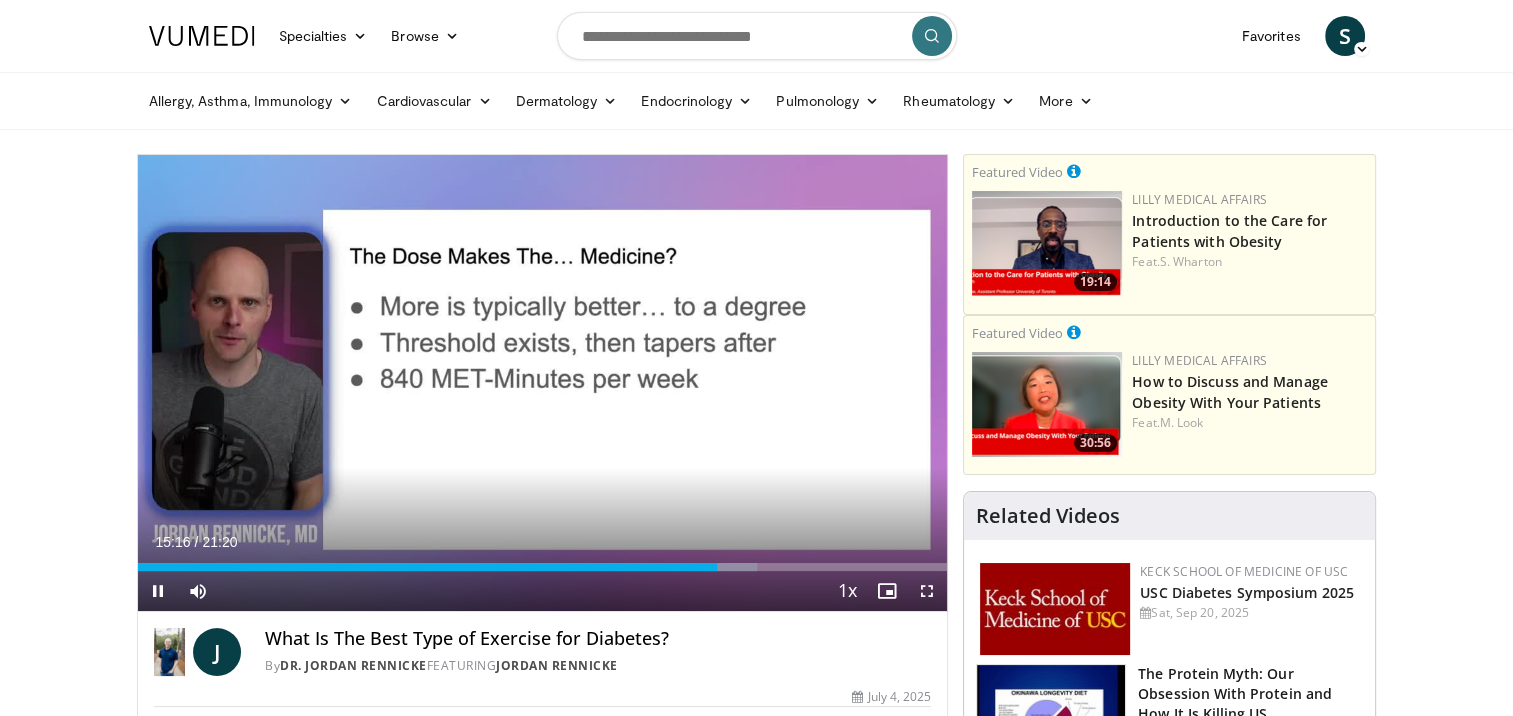 click on "15:16" at bounding box center (427, 567) 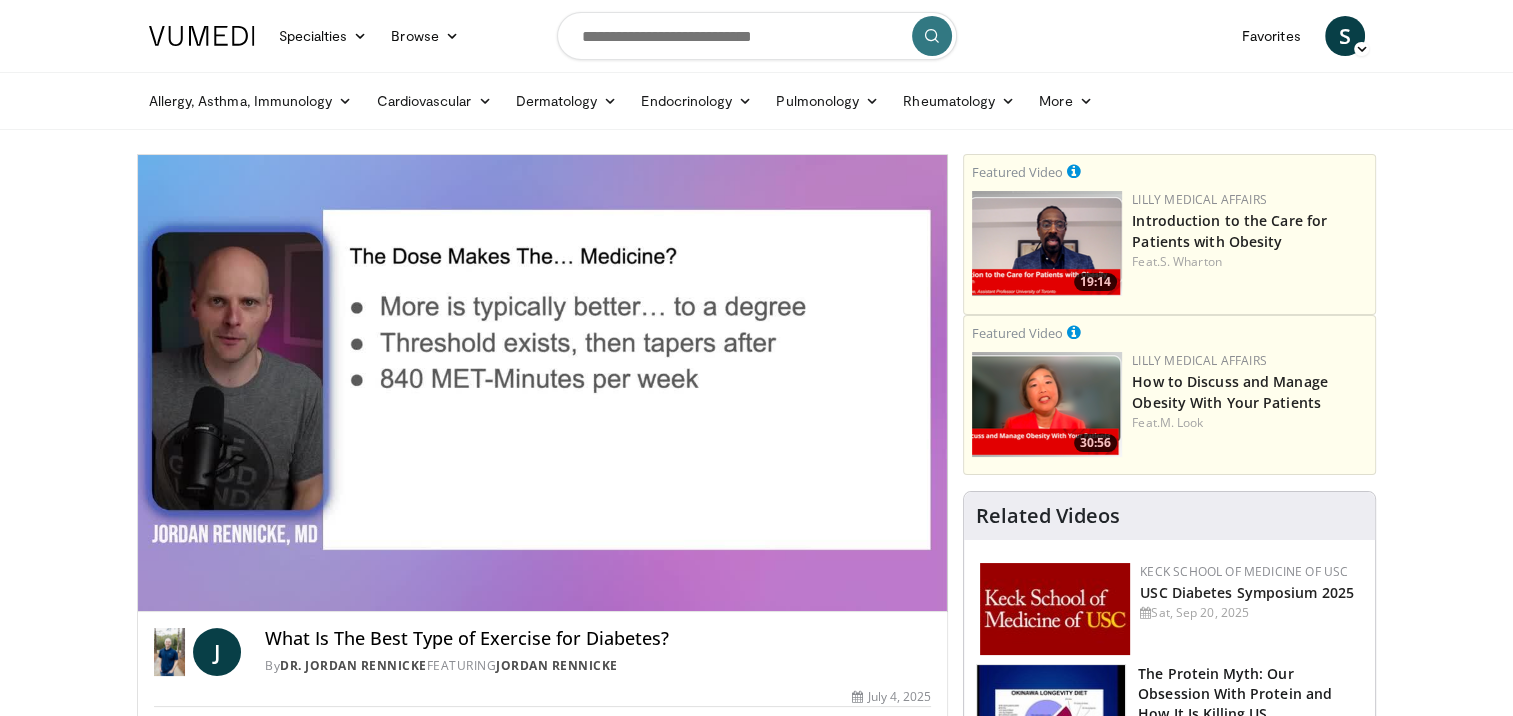 click on "20 seconds
Tap to unmute" at bounding box center (543, 383) 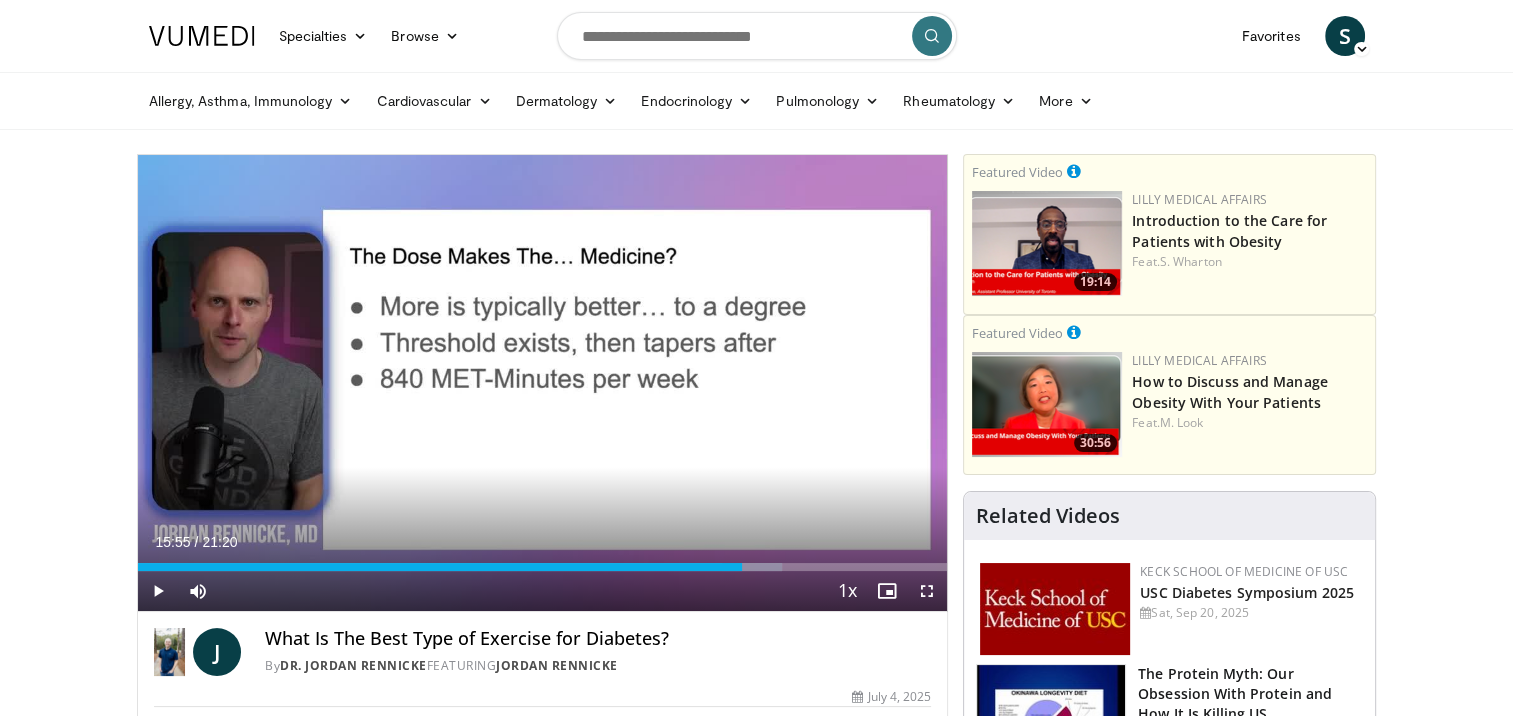 click on "15:55" at bounding box center [440, 567] 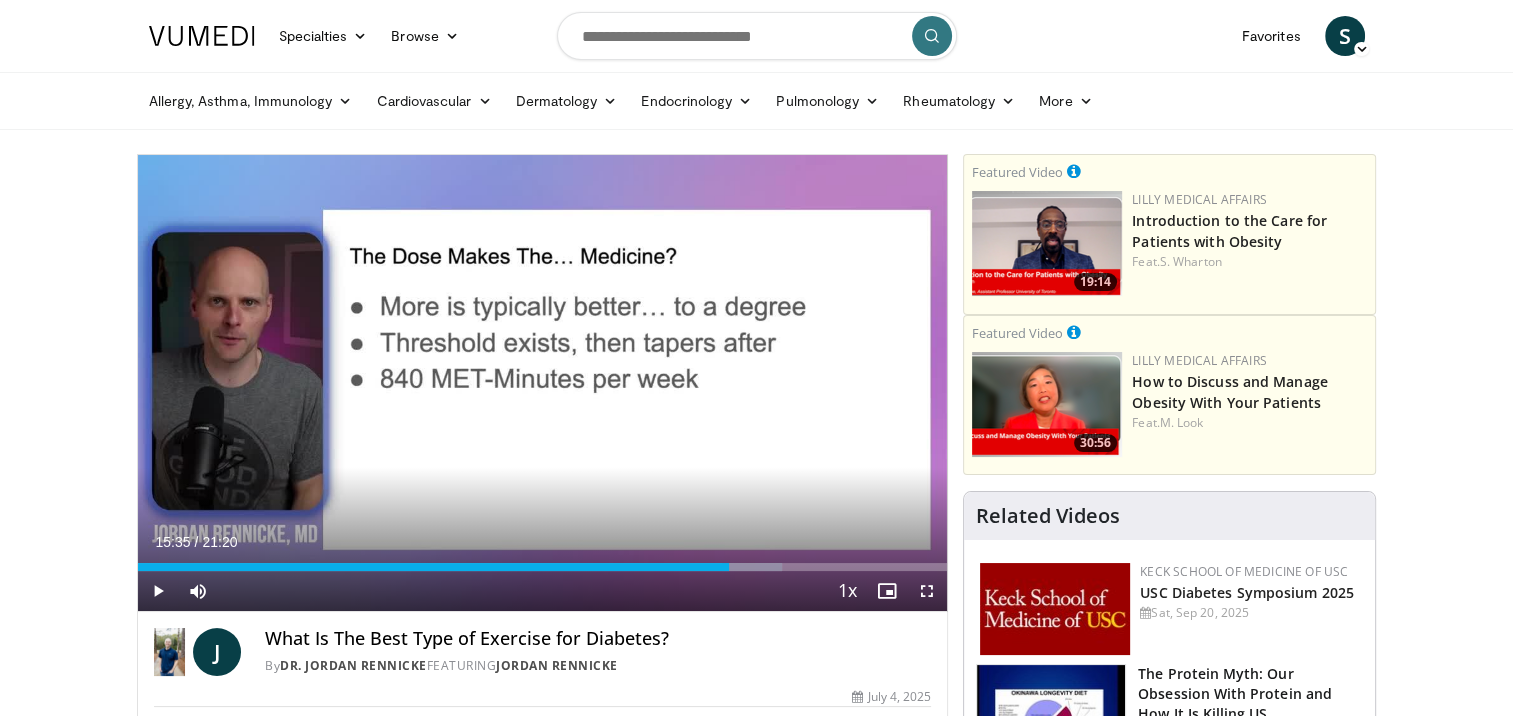 click on "20 seconds
Tap to unmute" at bounding box center [543, 383] 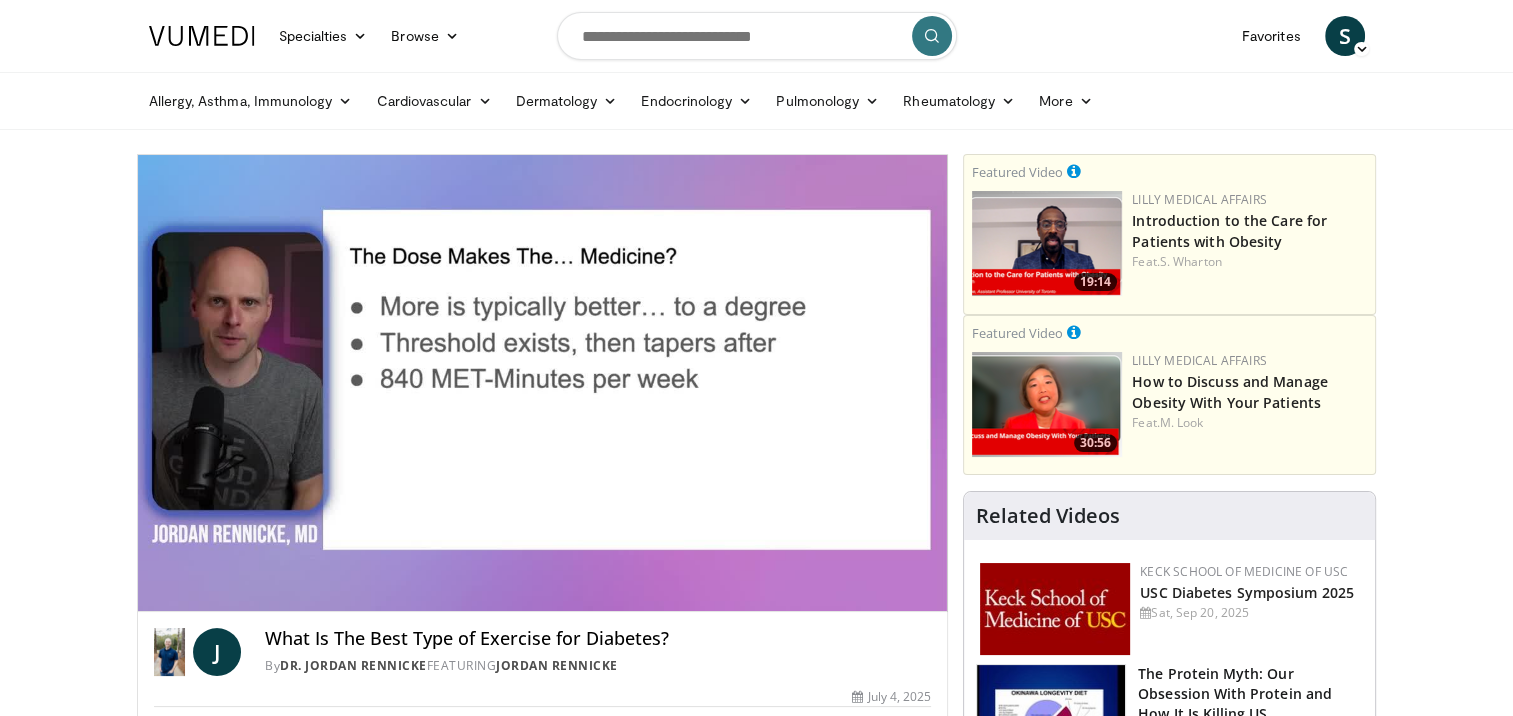 click at bounding box center (542, 383) 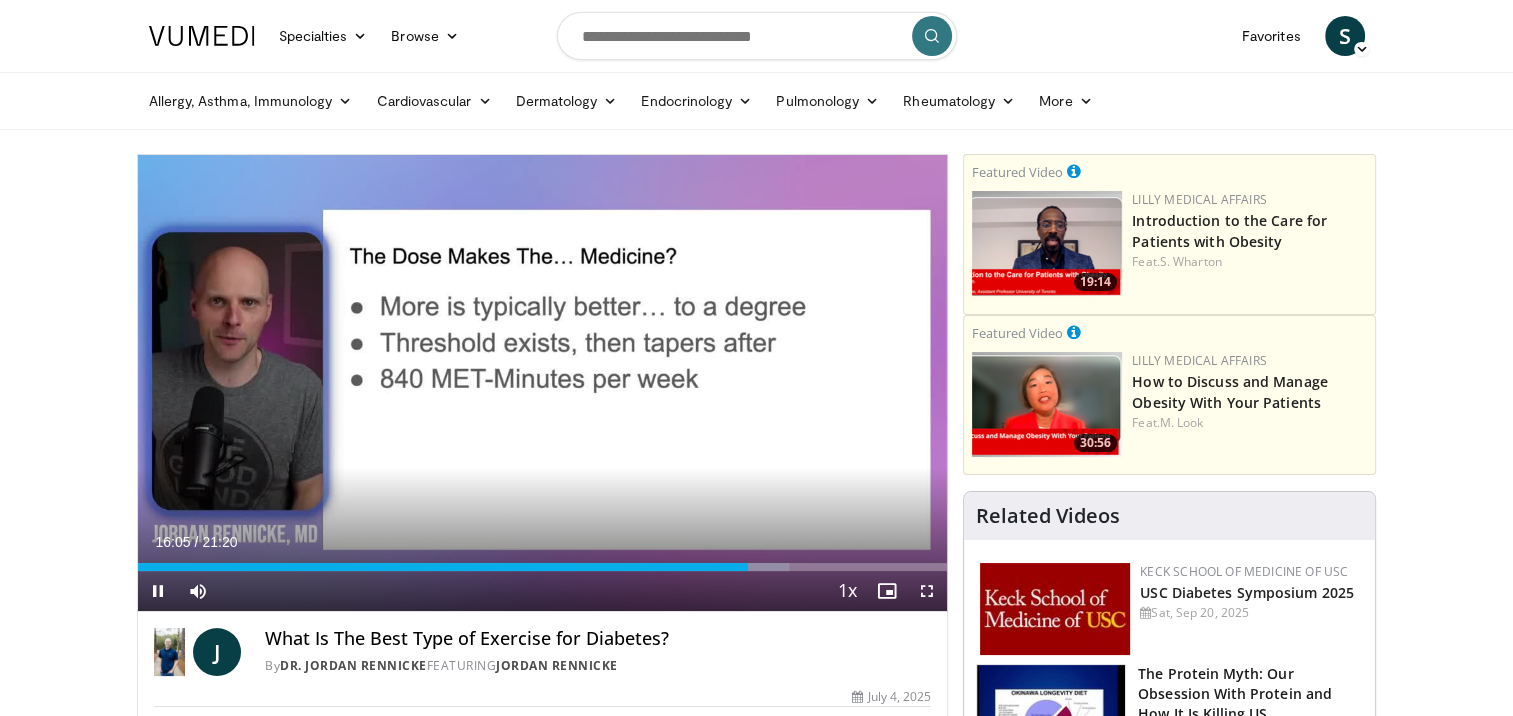 click at bounding box center (542, 383) 